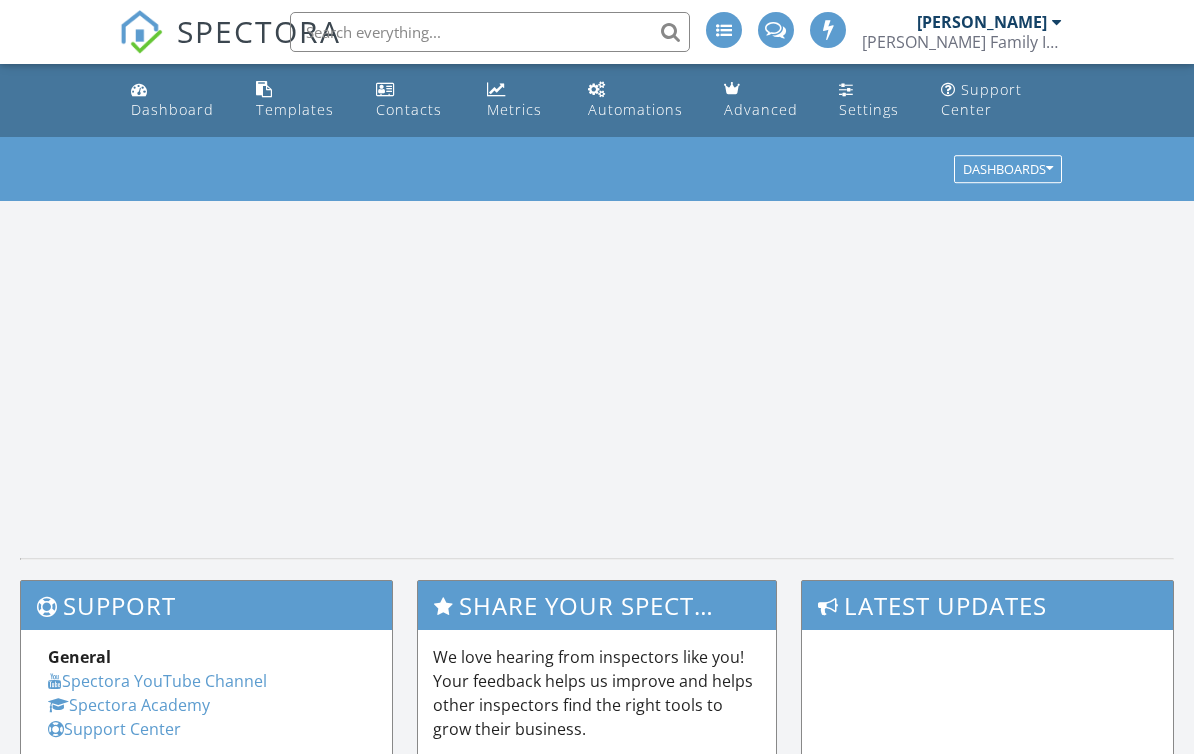 scroll, scrollTop: 0, scrollLeft: 0, axis: both 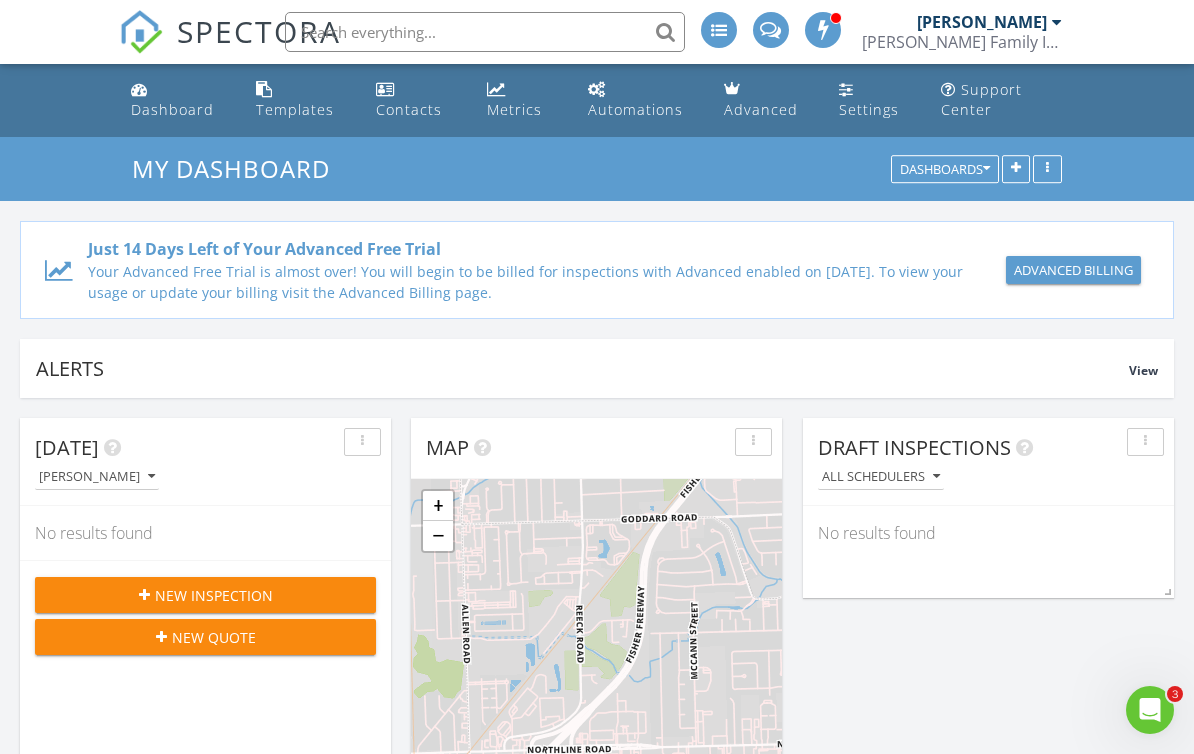 click on "Settings" at bounding box center [869, 109] 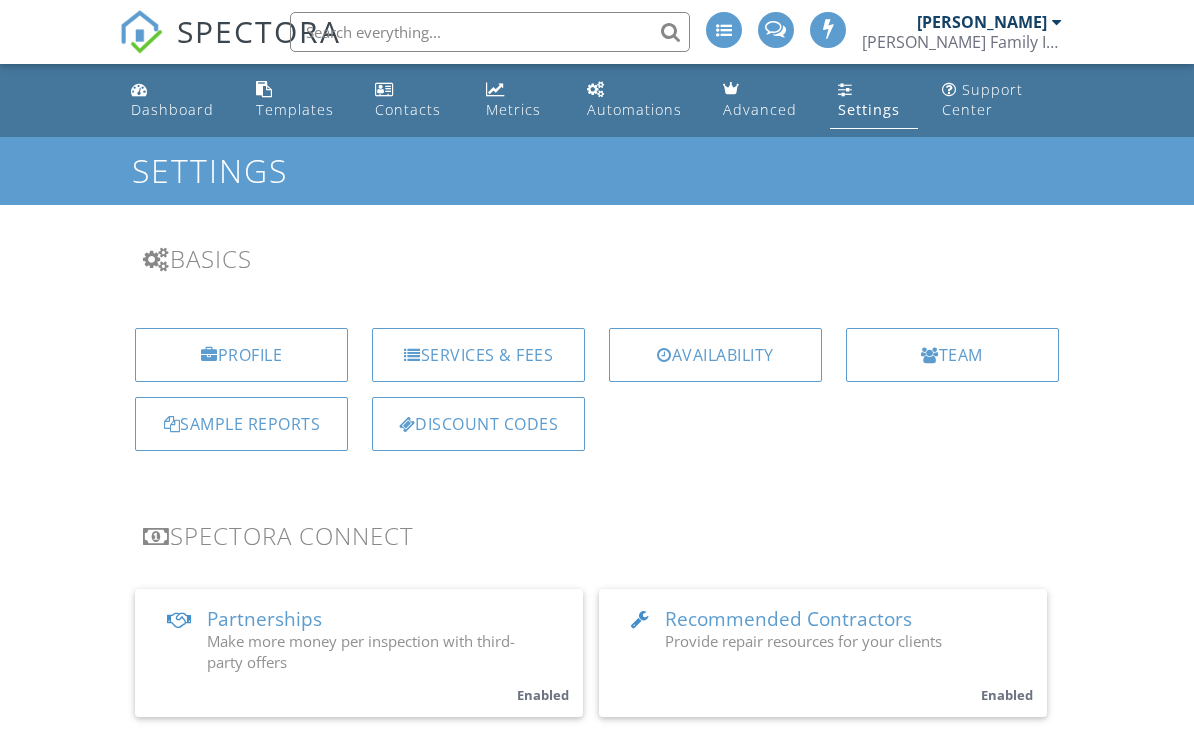 scroll, scrollTop: 0, scrollLeft: 0, axis: both 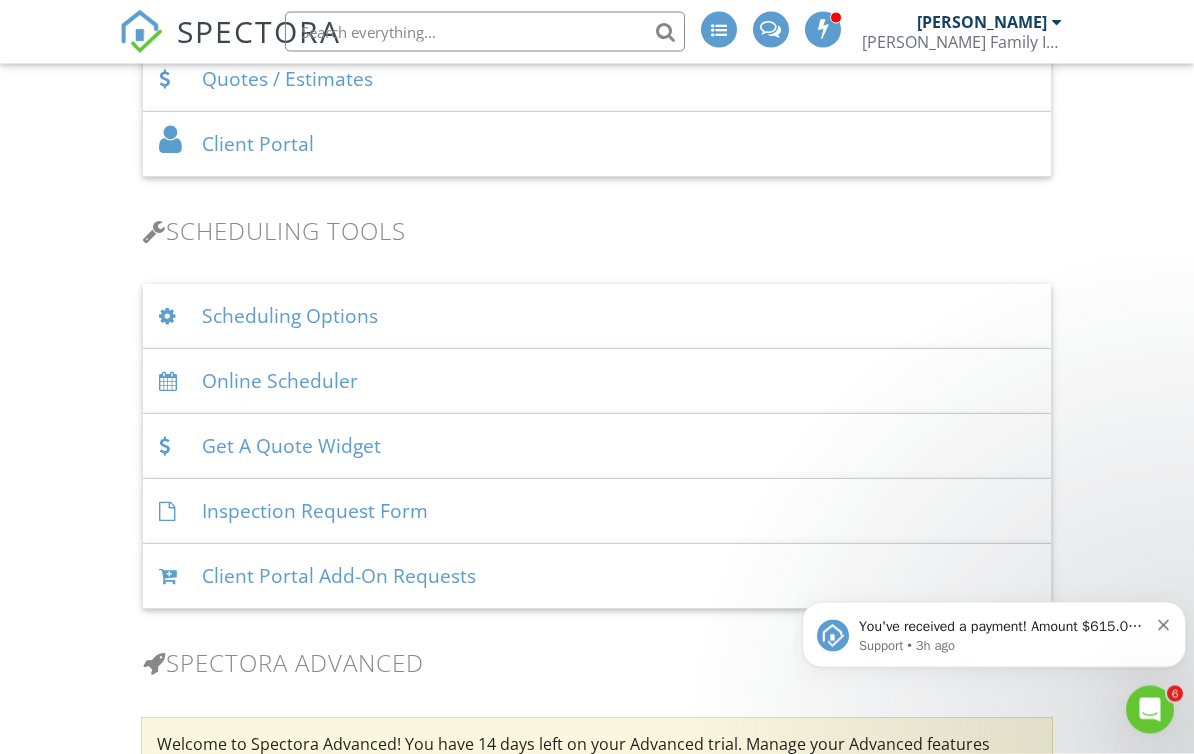 click on "Scheduling Options" at bounding box center (596, 317) 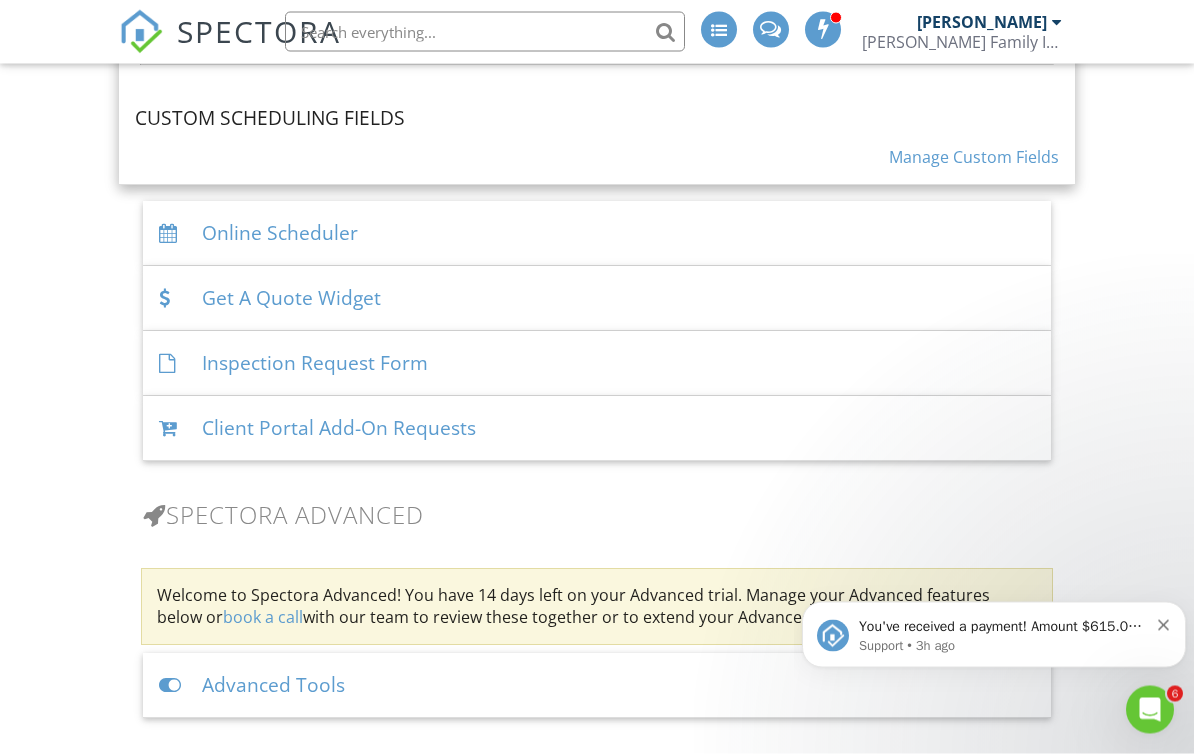 scroll, scrollTop: 2223, scrollLeft: 0, axis: vertical 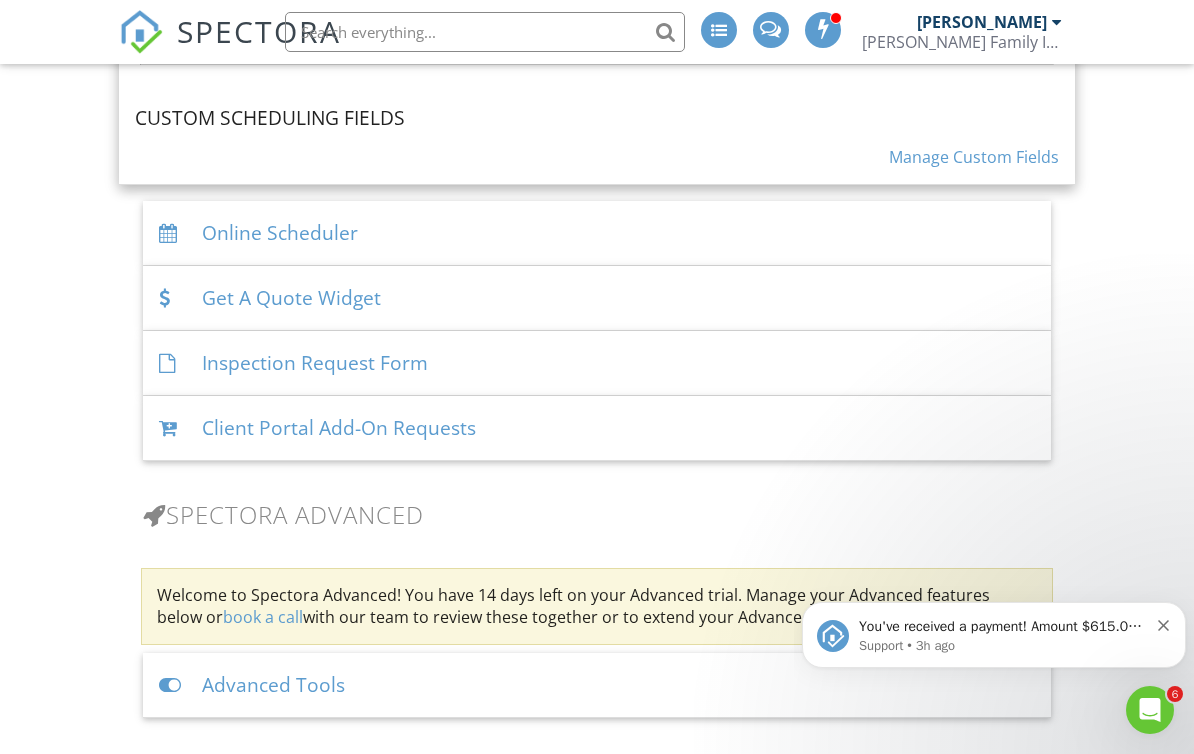 click on "Online Scheduler" at bounding box center (596, 233) 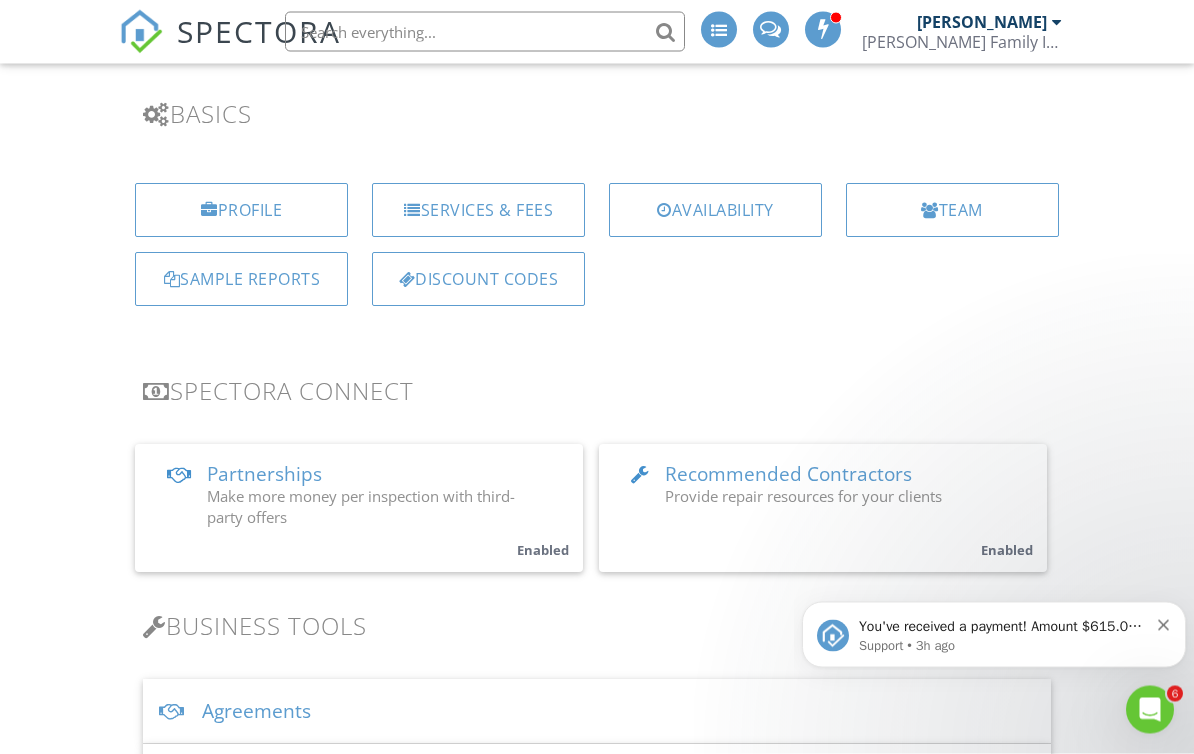 scroll, scrollTop: 146, scrollLeft: 0, axis: vertical 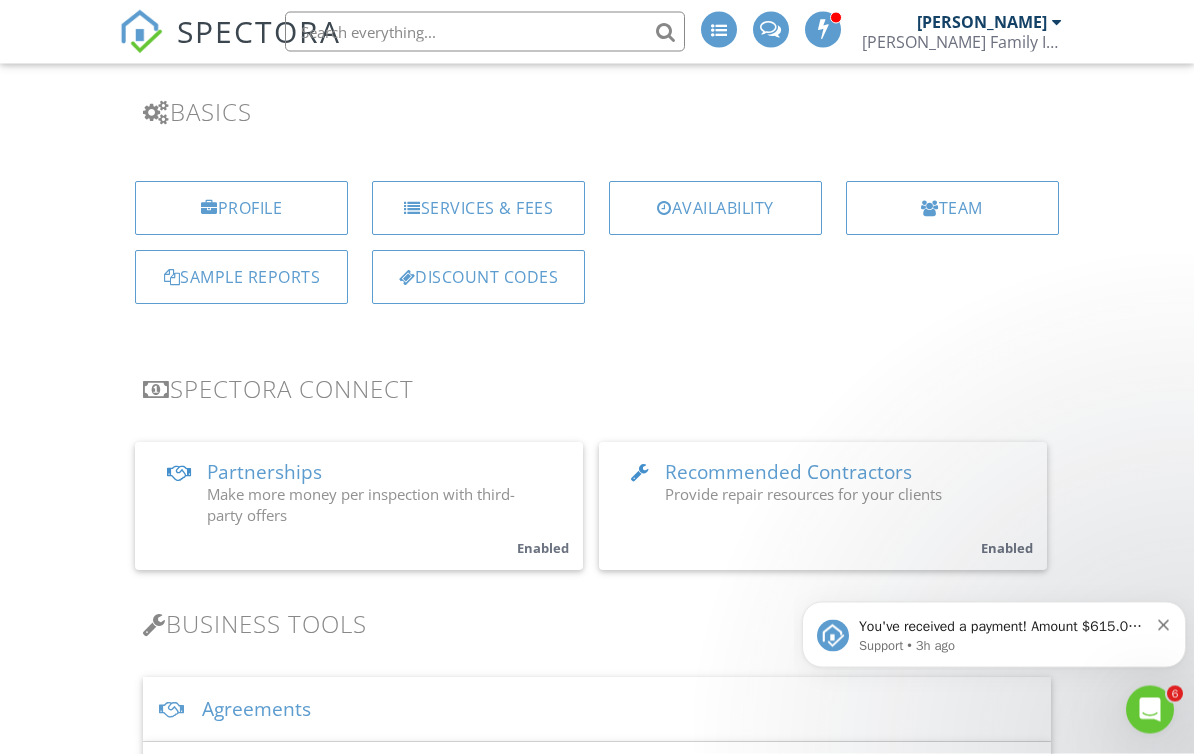 click on "Availability" at bounding box center [715, 209] 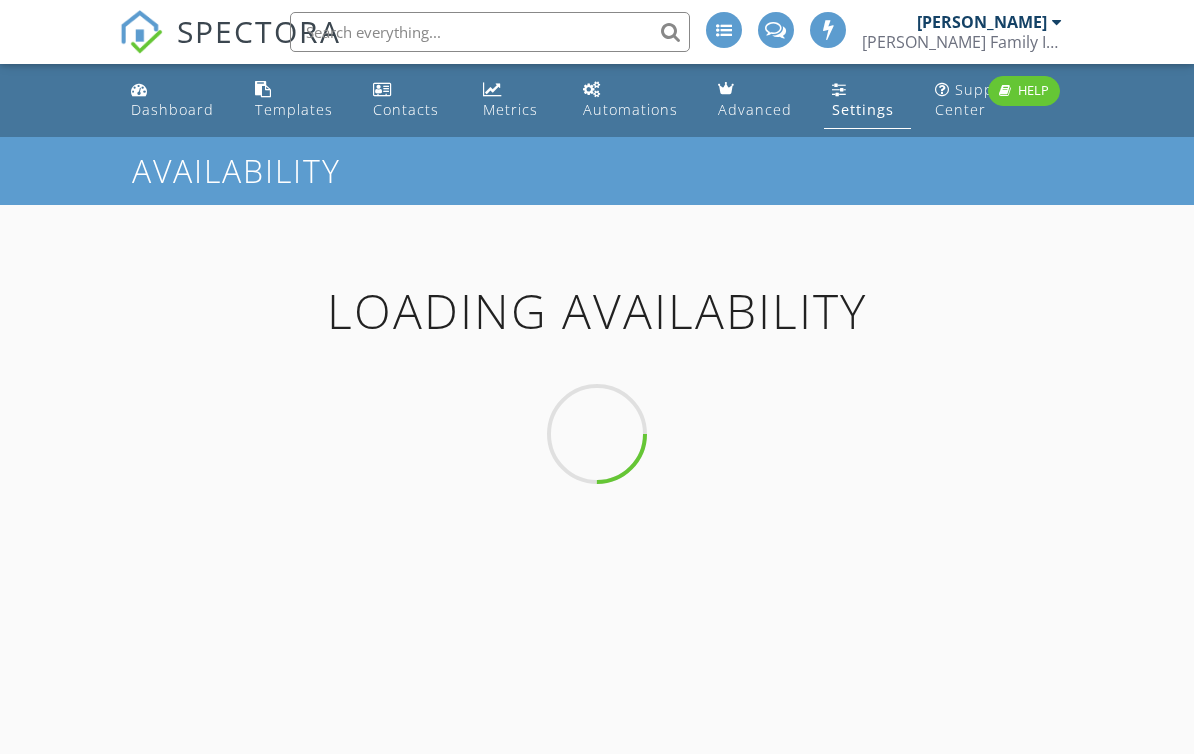 scroll, scrollTop: 0, scrollLeft: 0, axis: both 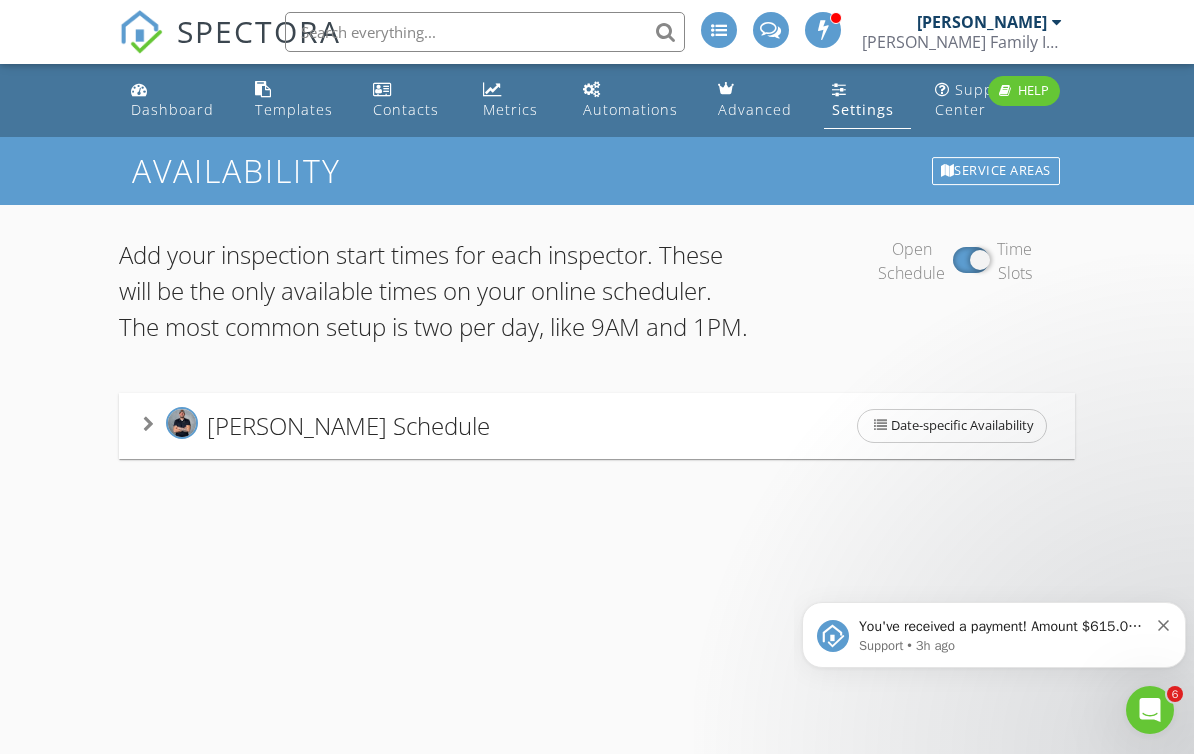 click 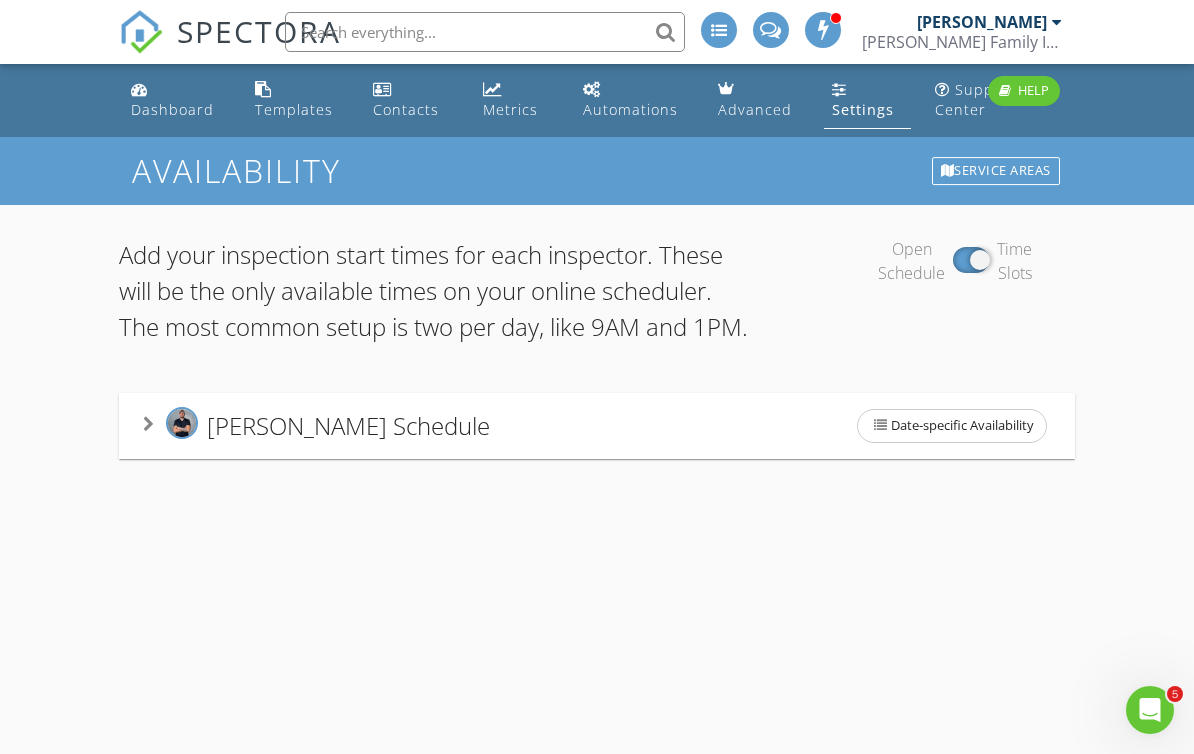 click on "Brian Scott's Schedule
Date-specific Availability" at bounding box center (596, 426) 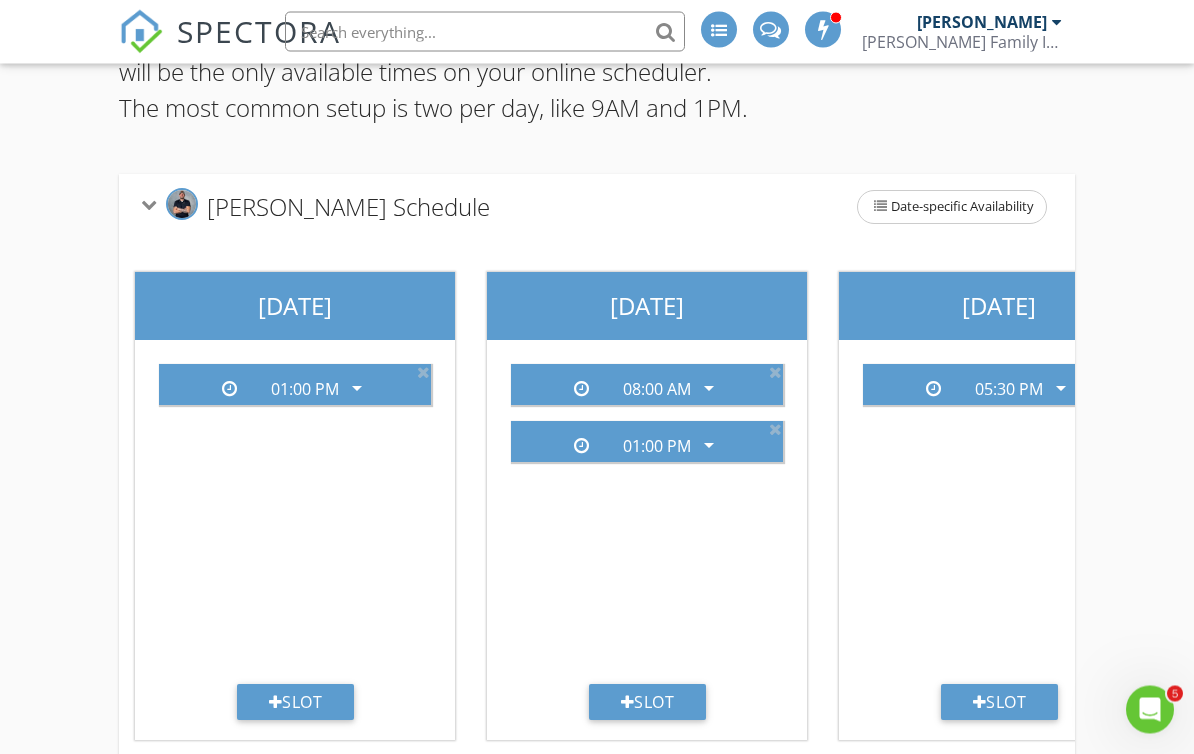 scroll, scrollTop: 220, scrollLeft: 0, axis: vertical 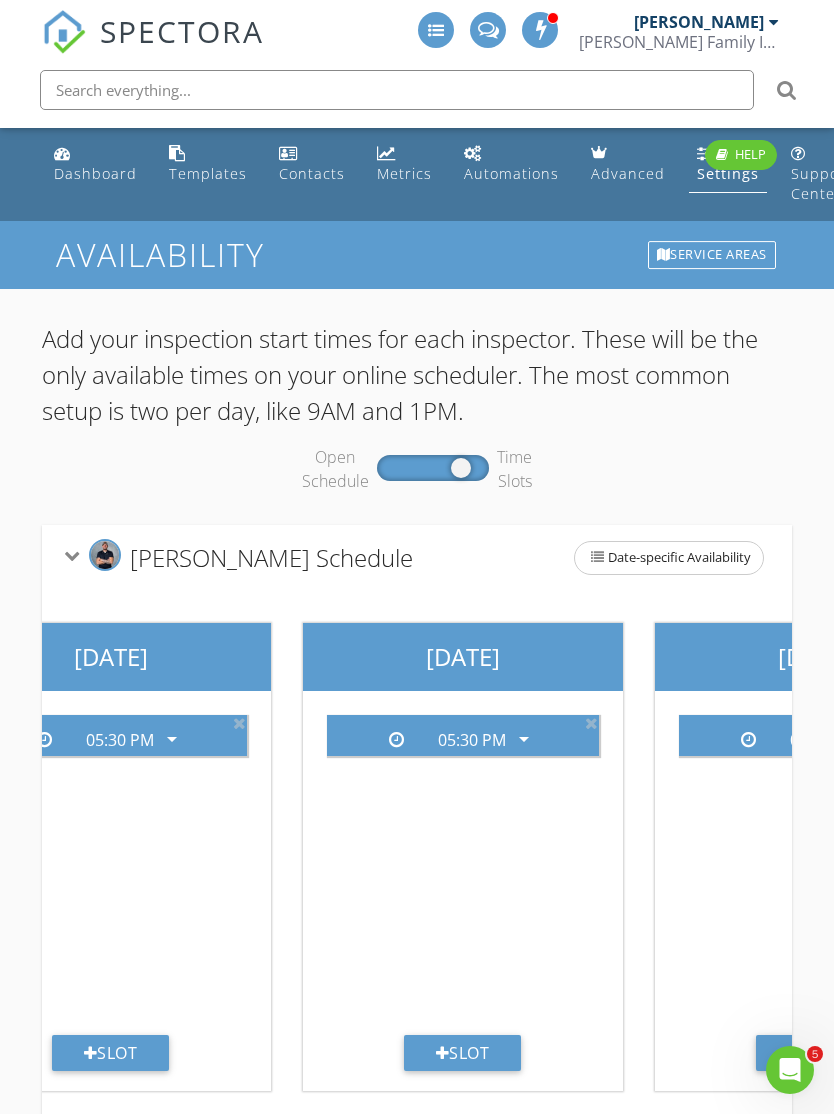 click on "Dashboard" at bounding box center [95, 173] 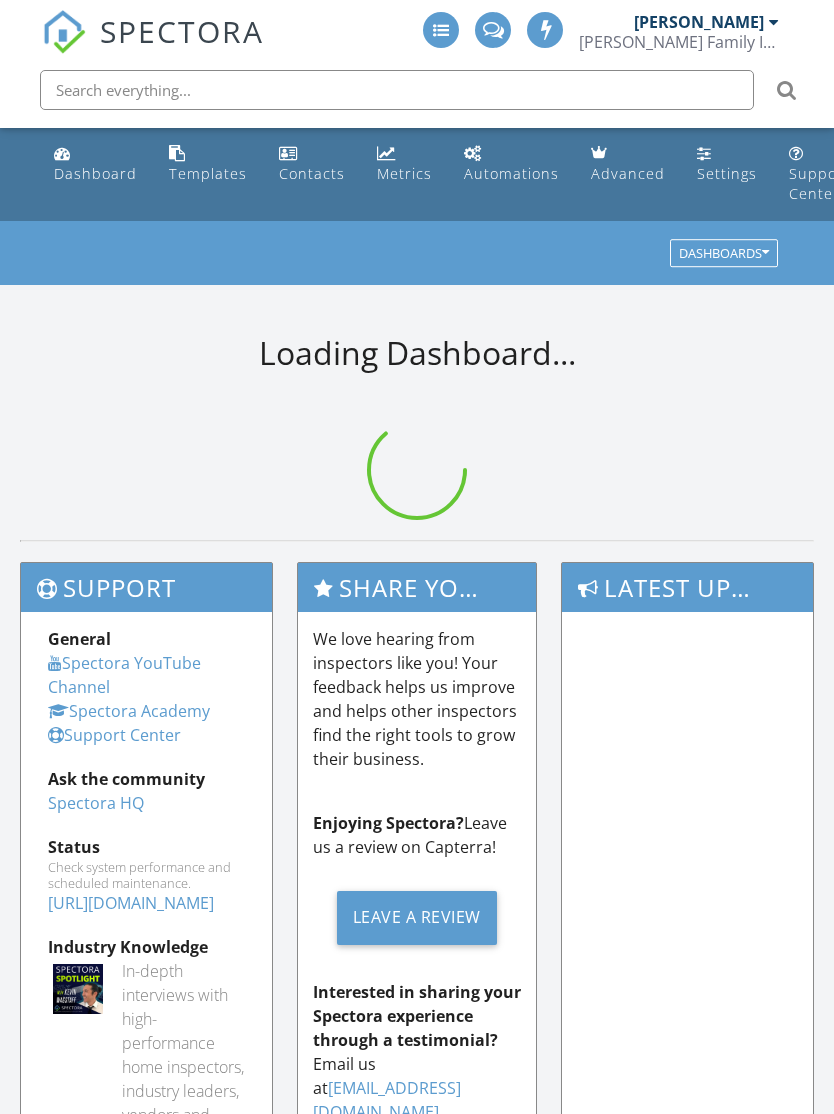 scroll, scrollTop: 0, scrollLeft: 0, axis: both 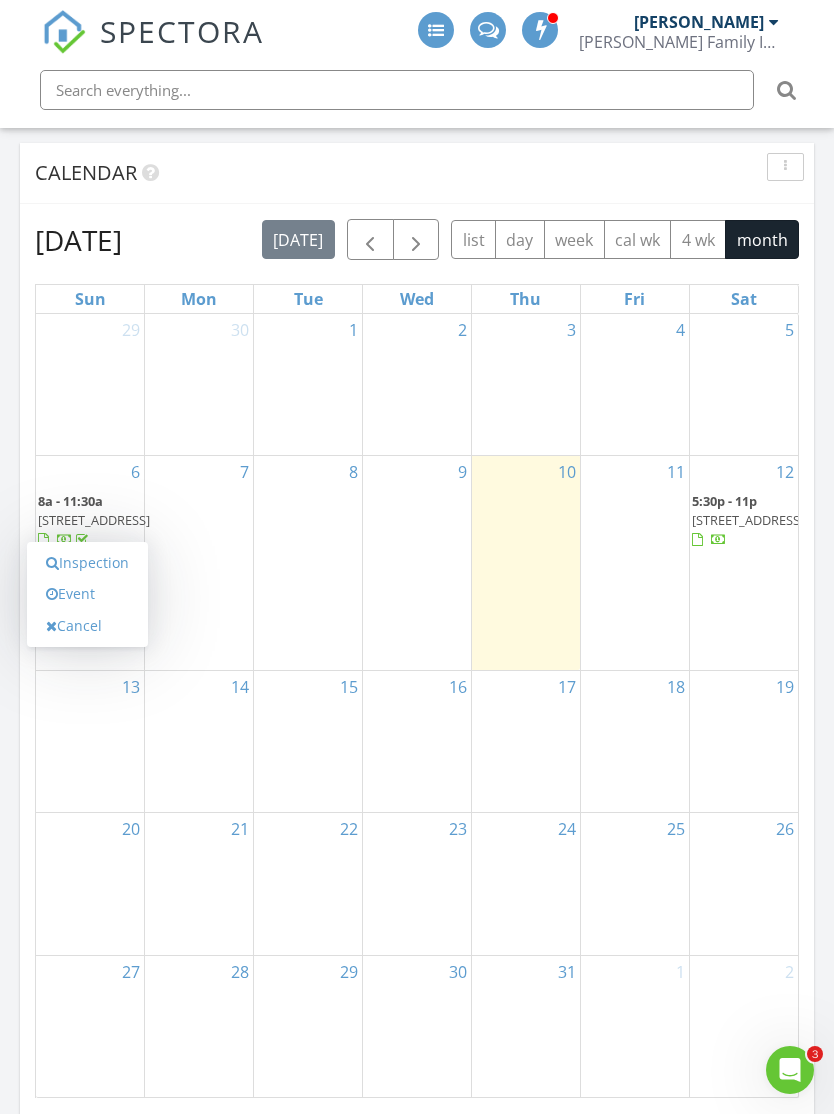 click on "13" at bounding box center (90, 742) 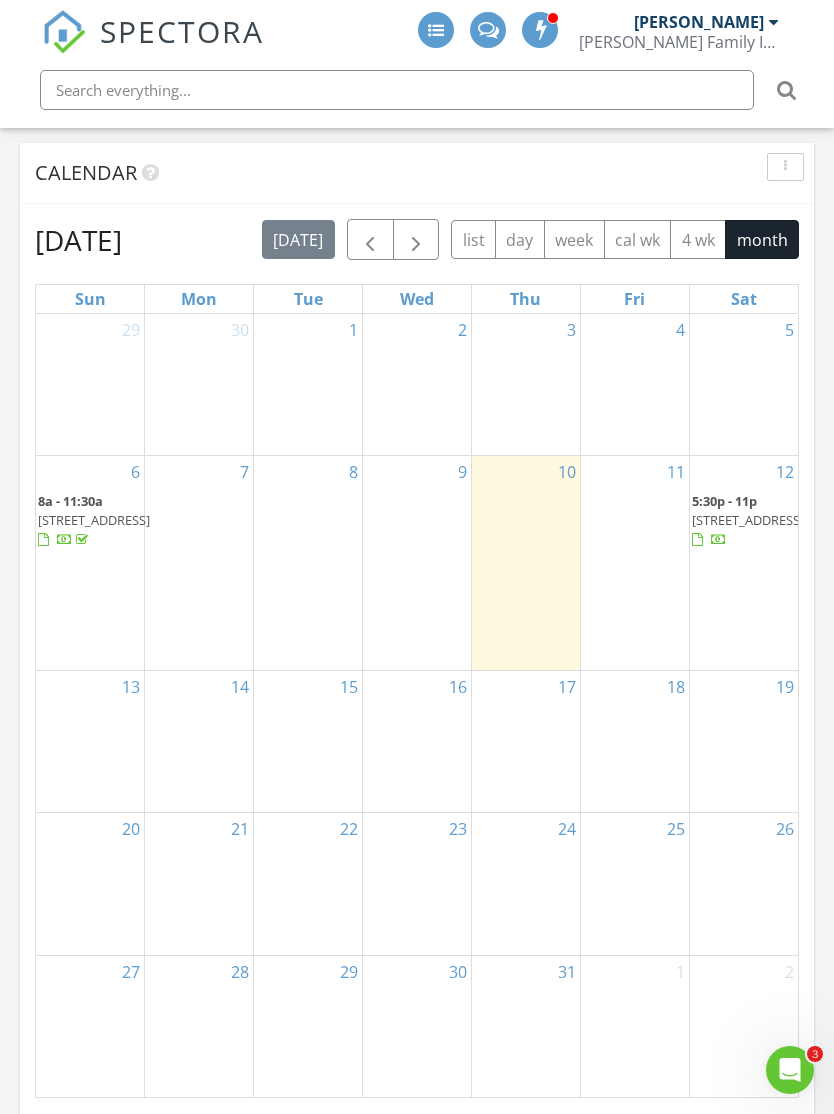 click on "13" at bounding box center (90, 742) 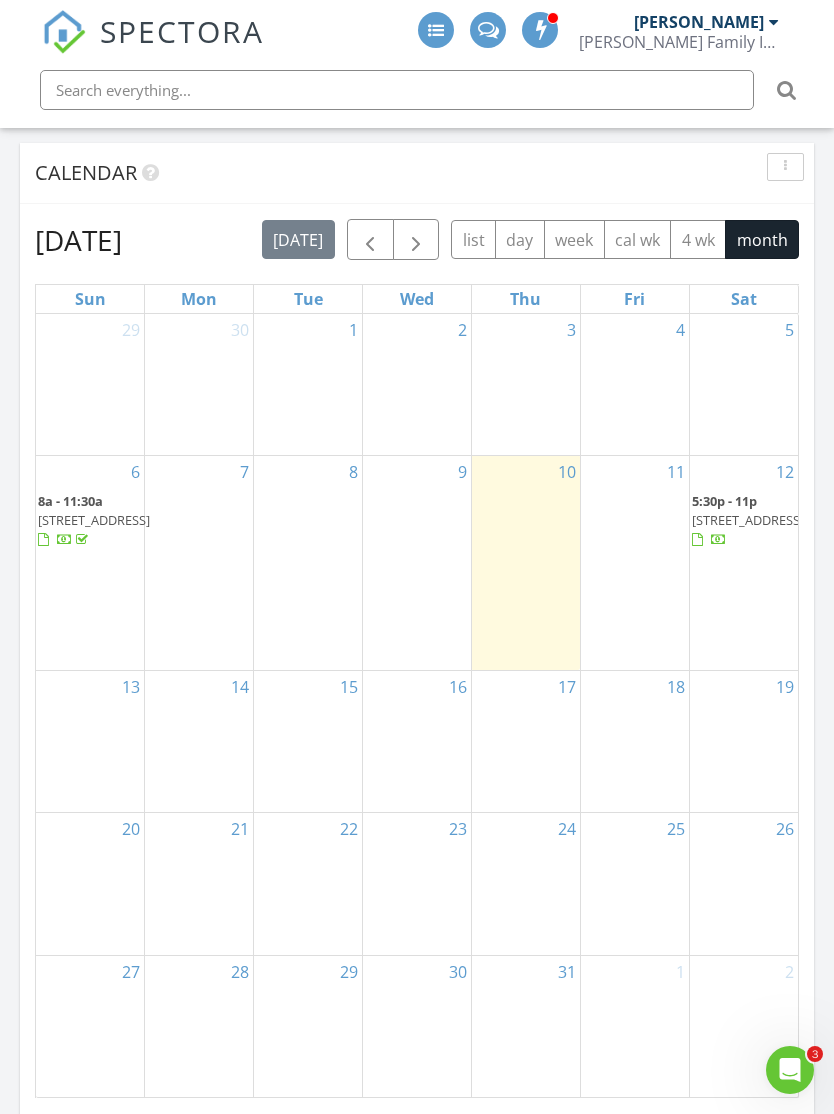 click on "14" at bounding box center [199, 742] 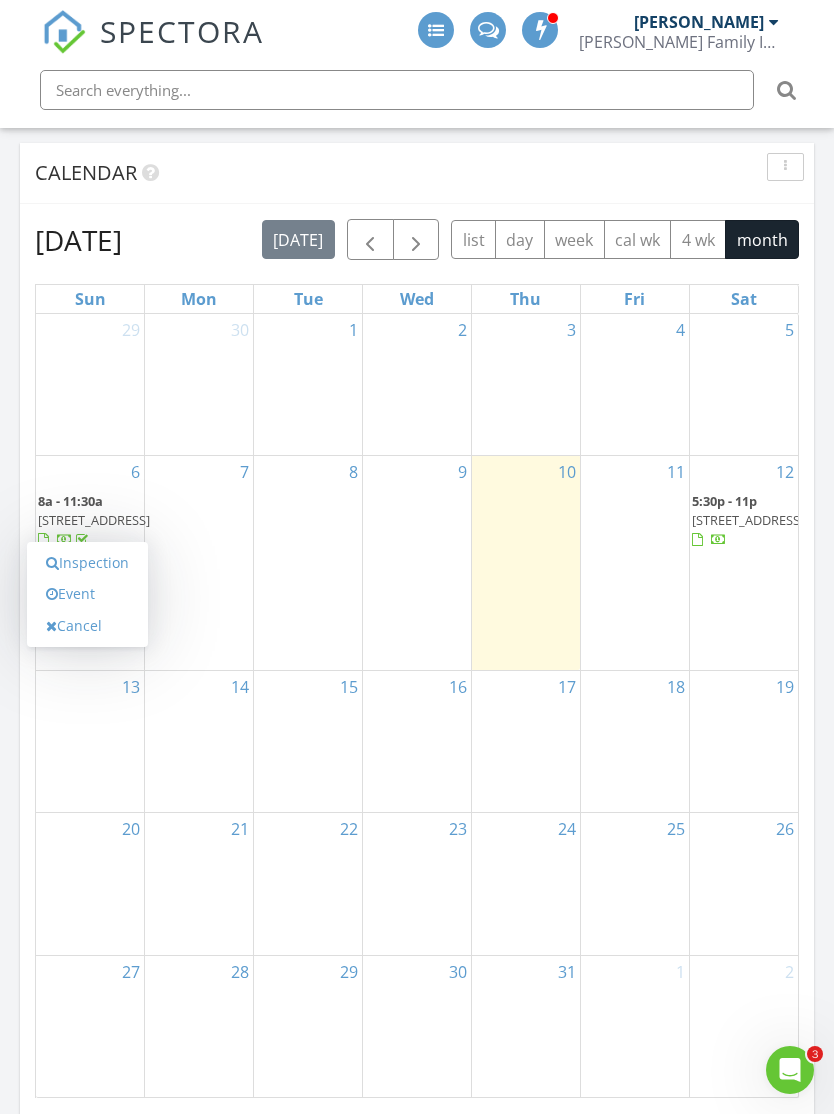 click on "13" at bounding box center (90, 742) 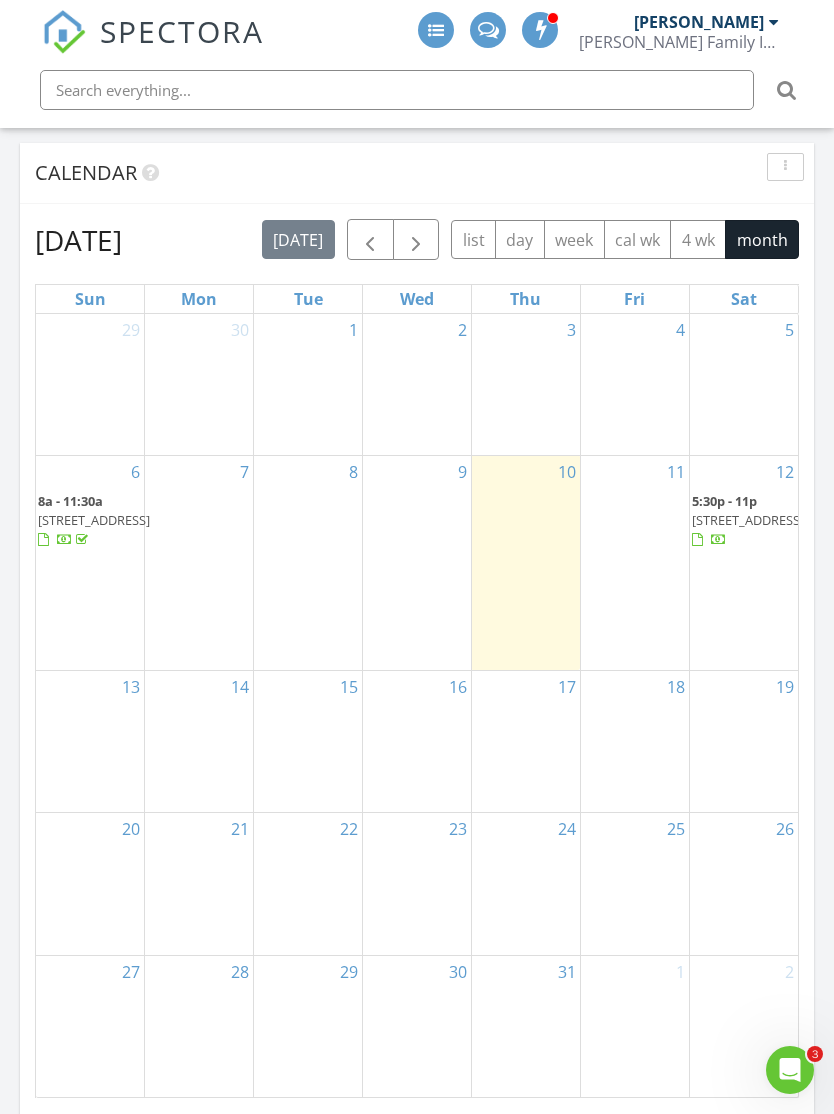 click on "13" at bounding box center (90, 742) 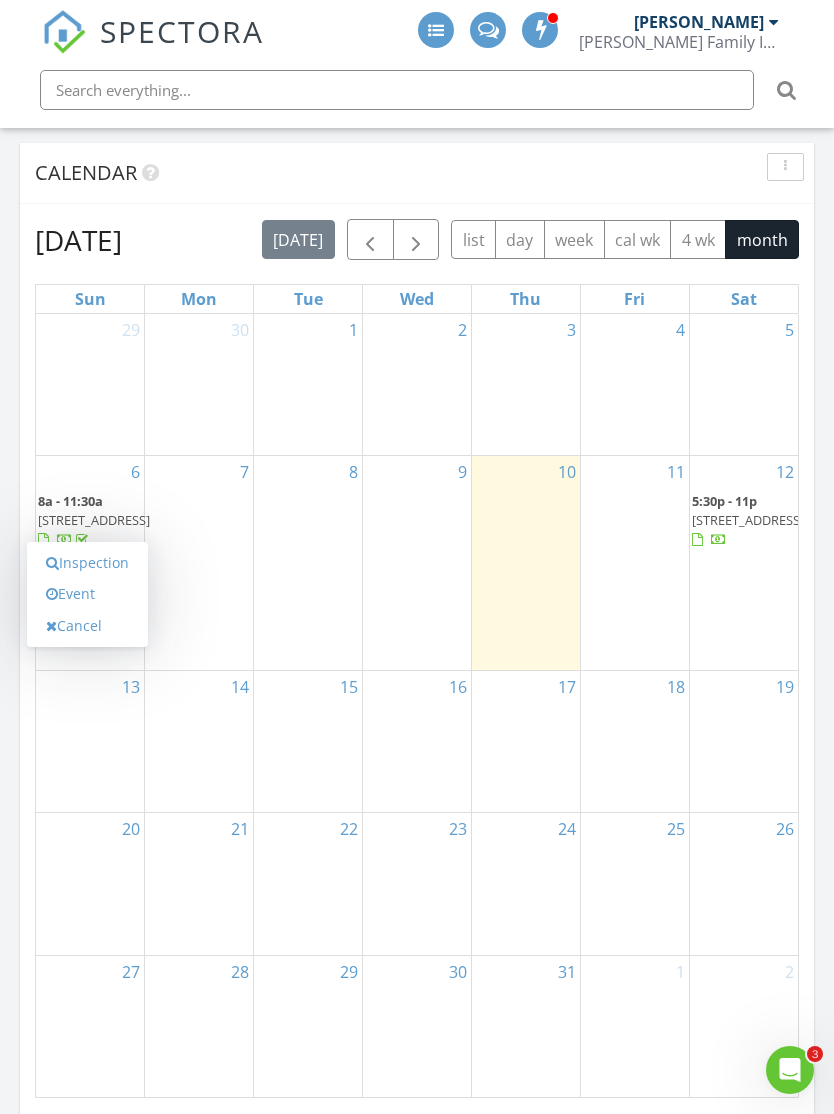 click on "Event" at bounding box center (87, 594) 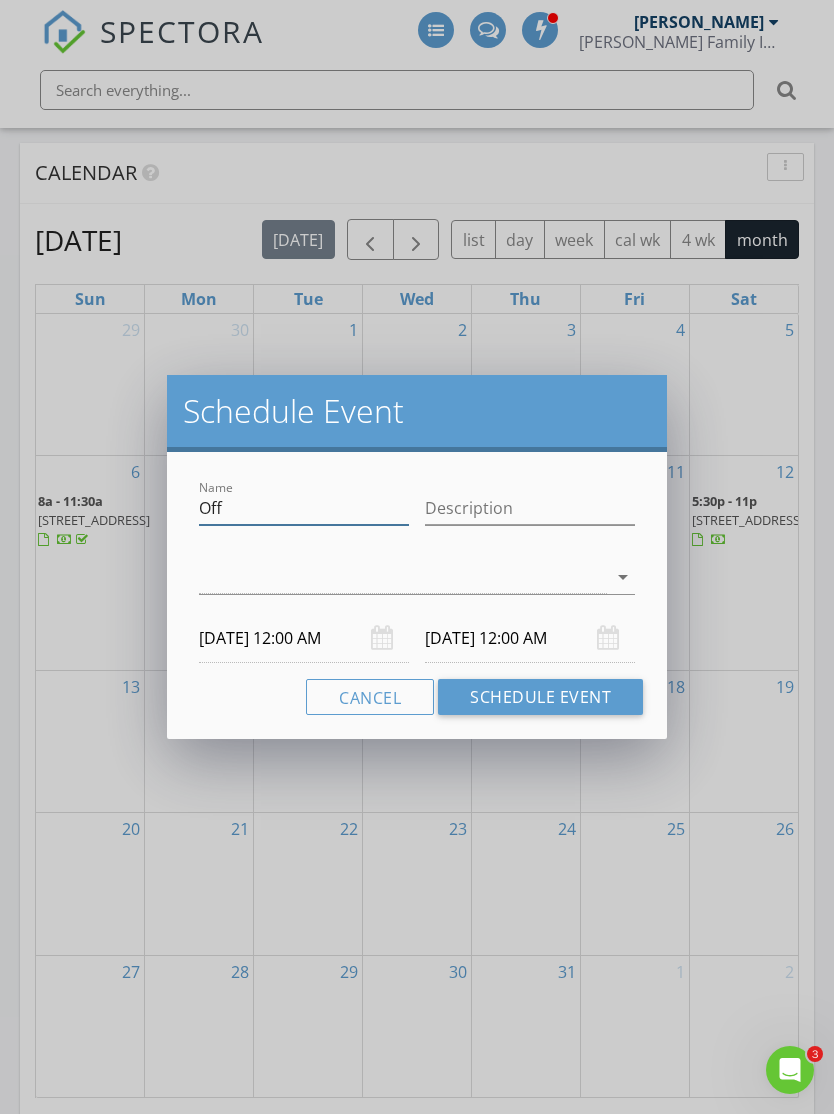 click on "Off" at bounding box center (304, 508) 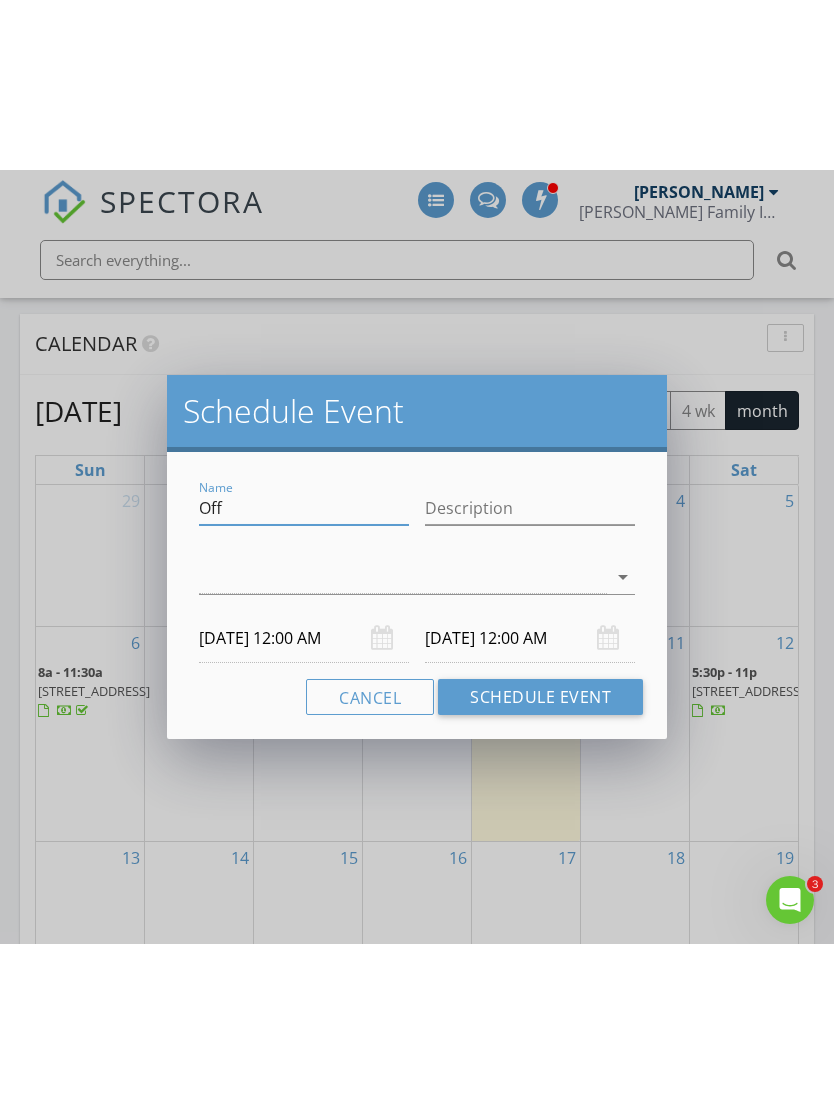 scroll, scrollTop: 1599, scrollLeft: 0, axis: vertical 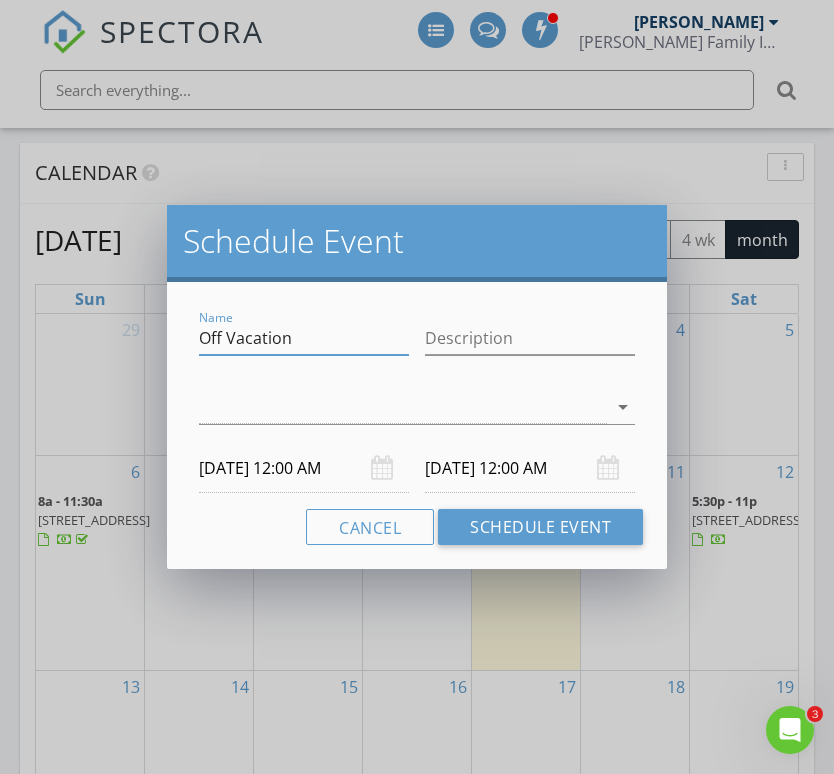 type on "Off Vacation" 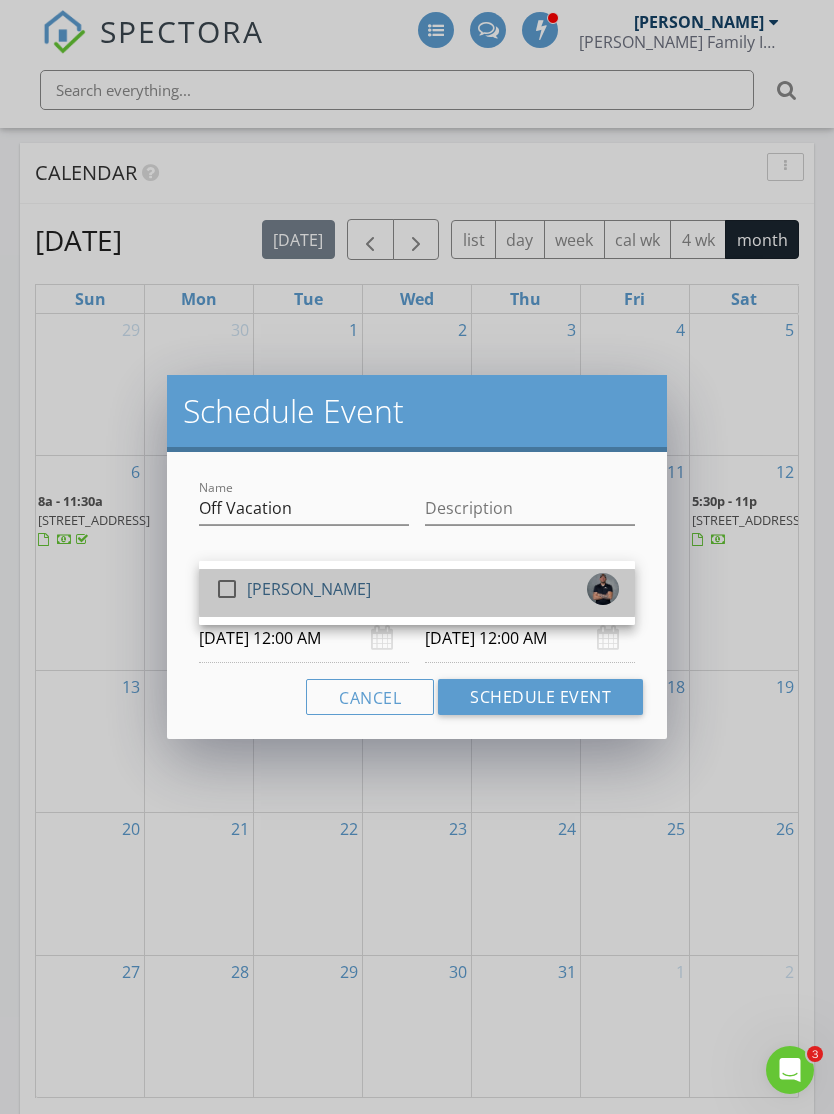 click at bounding box center (227, 589) 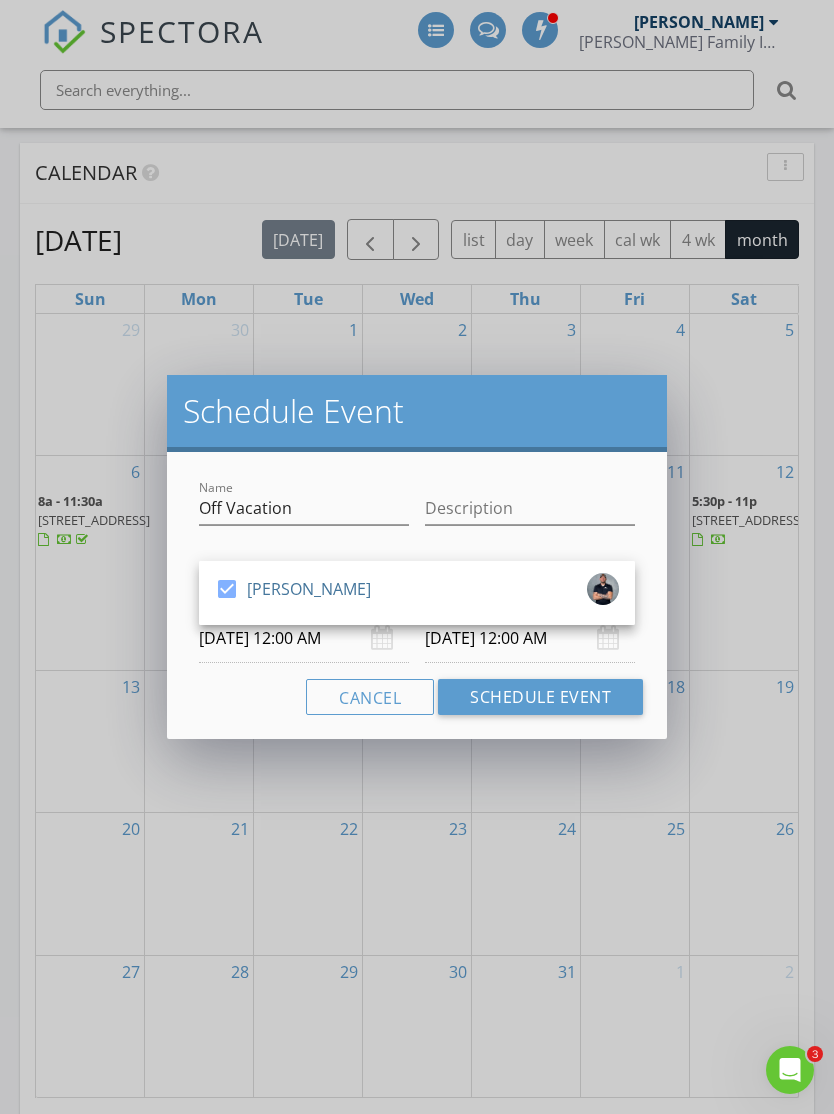 click on "Cancel   Schedule Event" at bounding box center (417, 697) 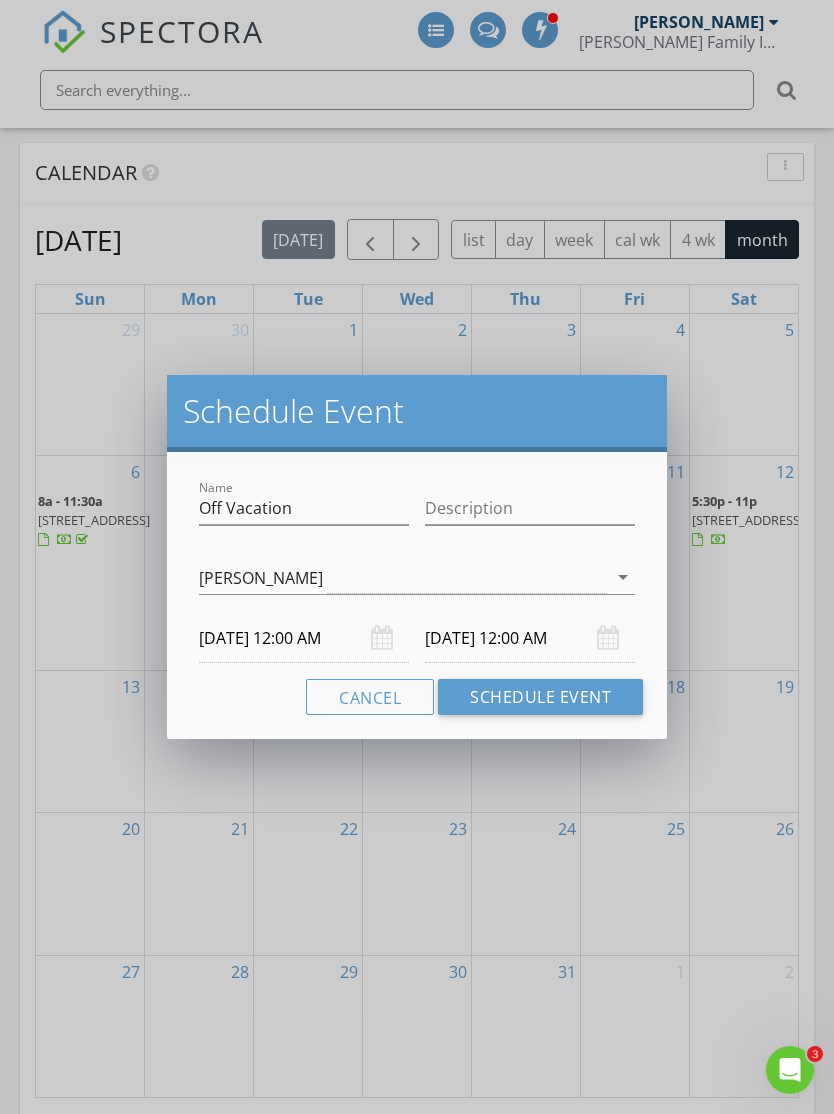 click on "[DATE] 12:00 AM" at bounding box center (530, 638) 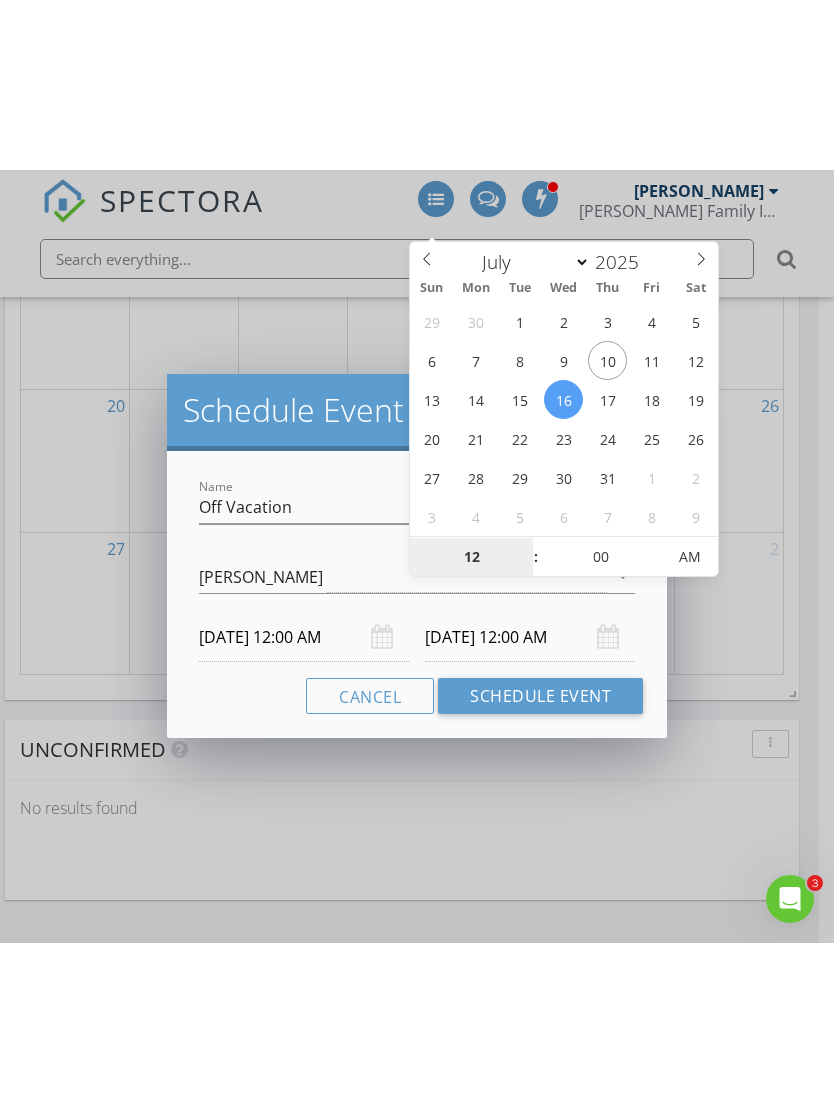 scroll, scrollTop: 2192, scrollLeft: 15, axis: both 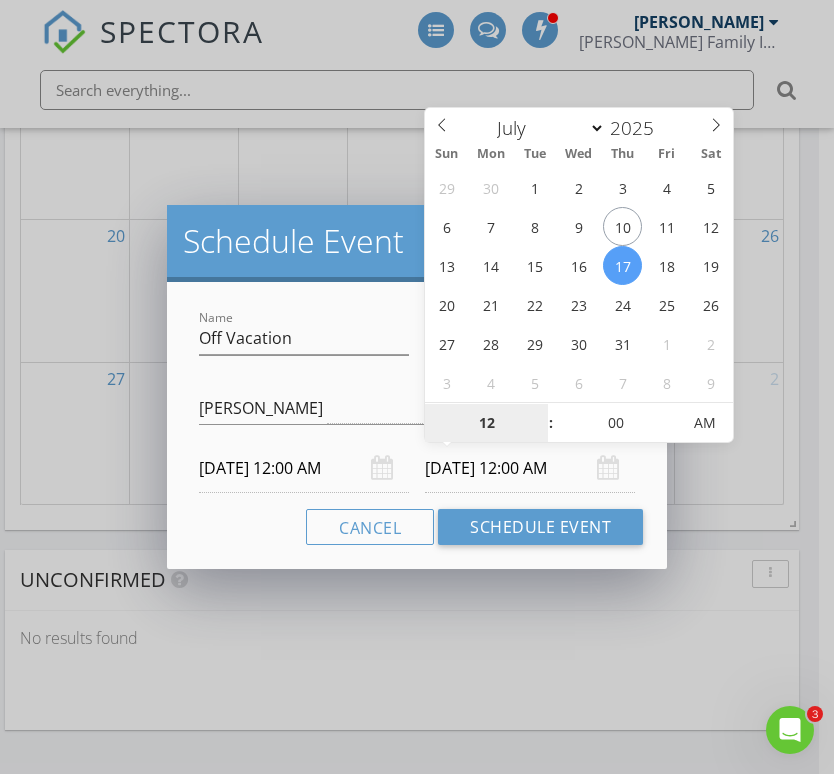 type on "[DATE] 12:00 PM" 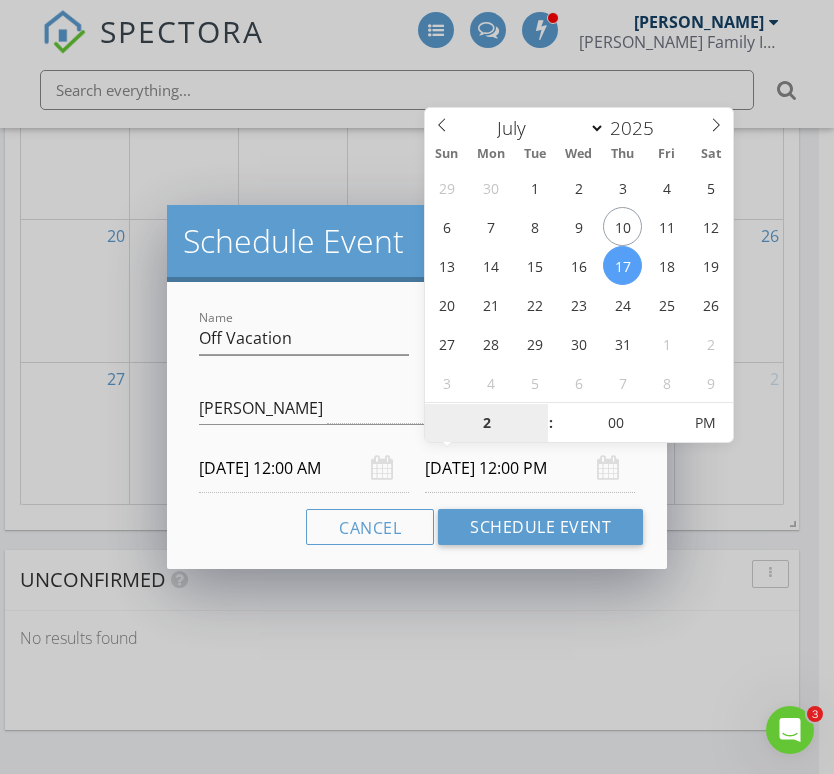 type on "02" 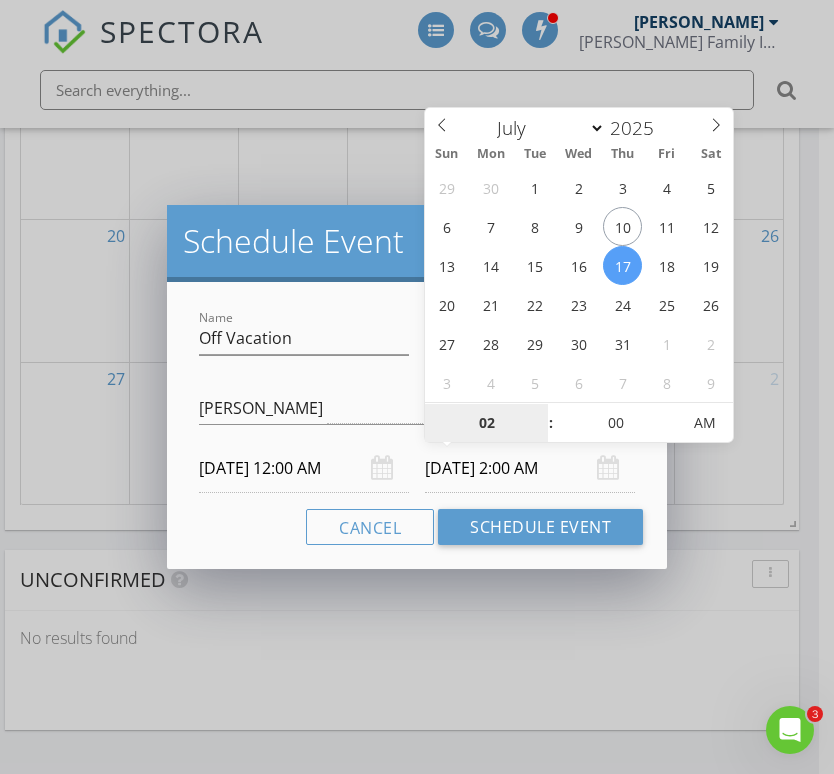 type on "[DATE] 2:00 PM" 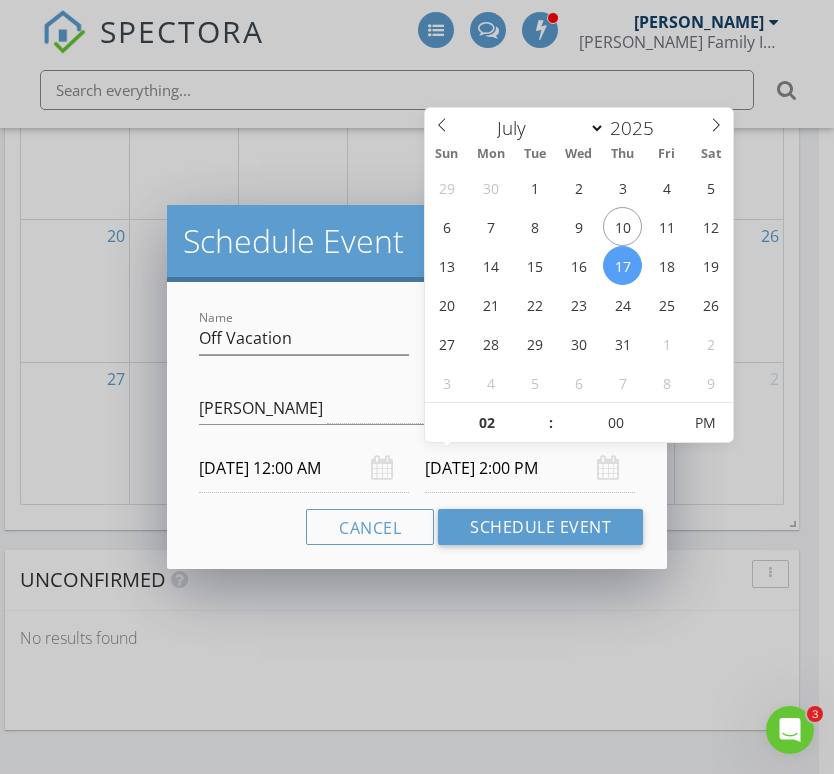 click on "Cancel   Schedule Event" at bounding box center (417, 527) 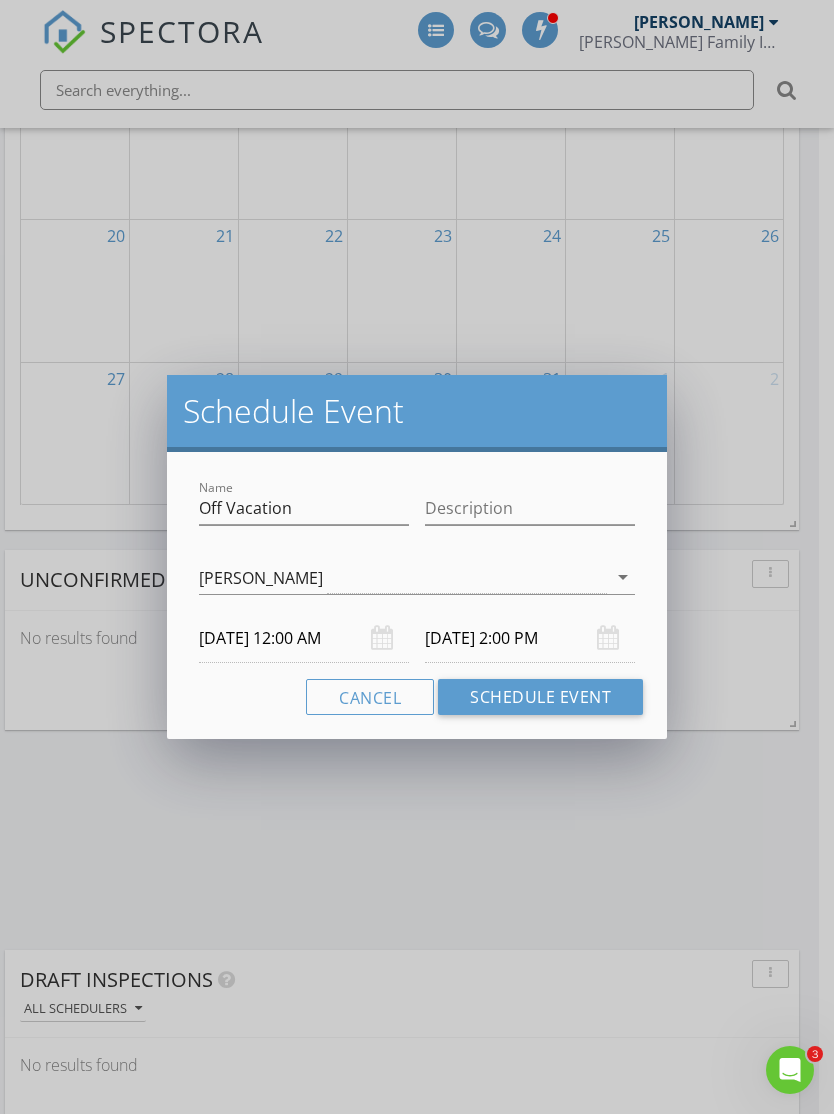 click on "Schedule Event" at bounding box center [540, 697] 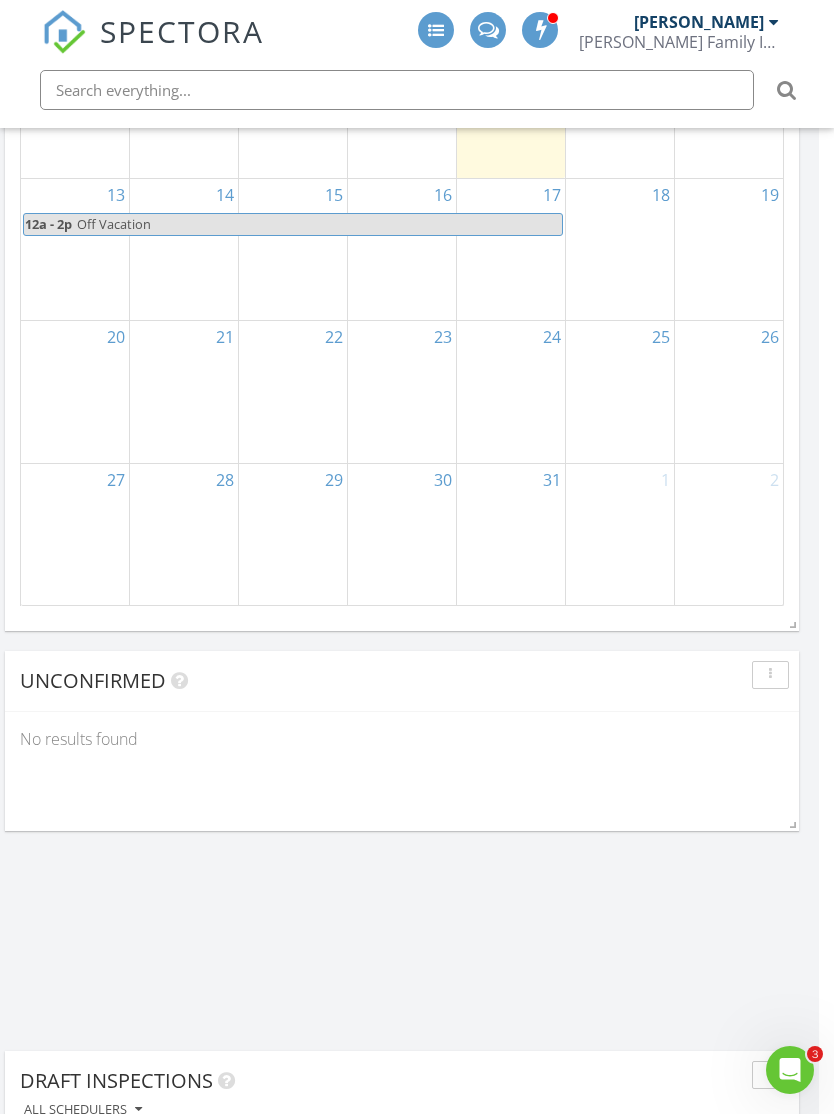 scroll, scrollTop: 1904, scrollLeft: 15, axis: both 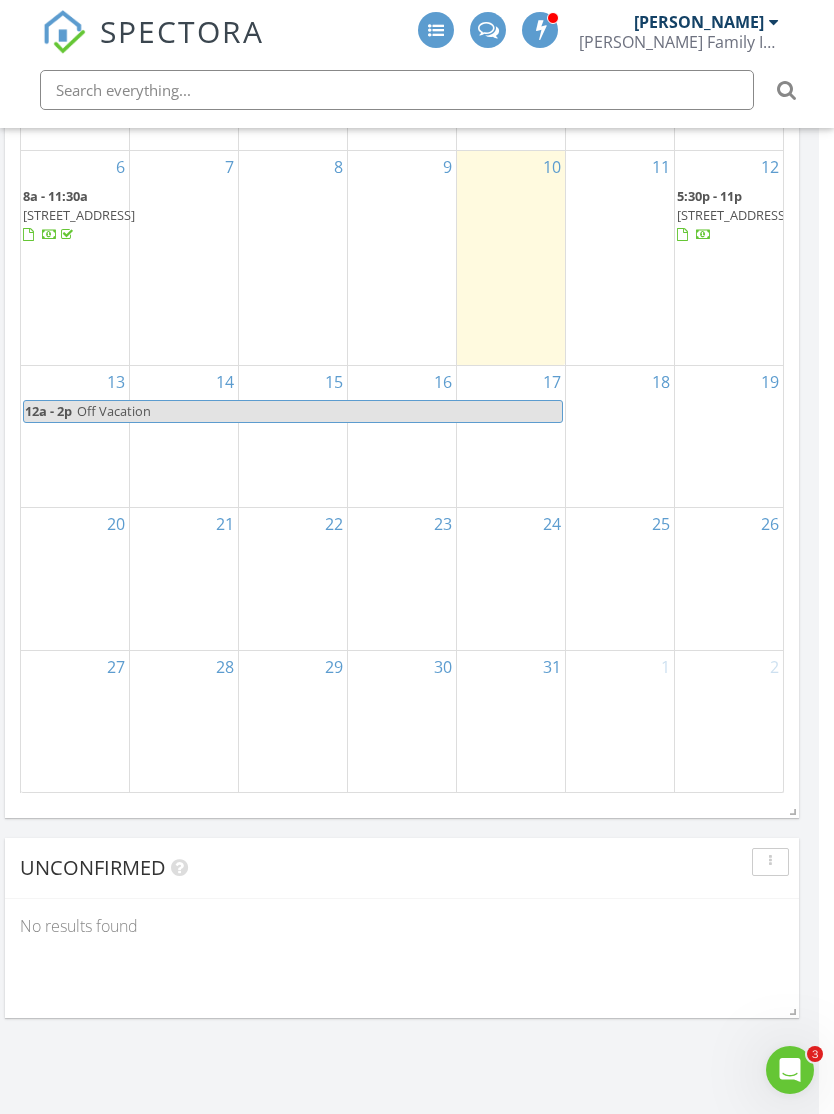 click on "24" at bounding box center [511, 579] 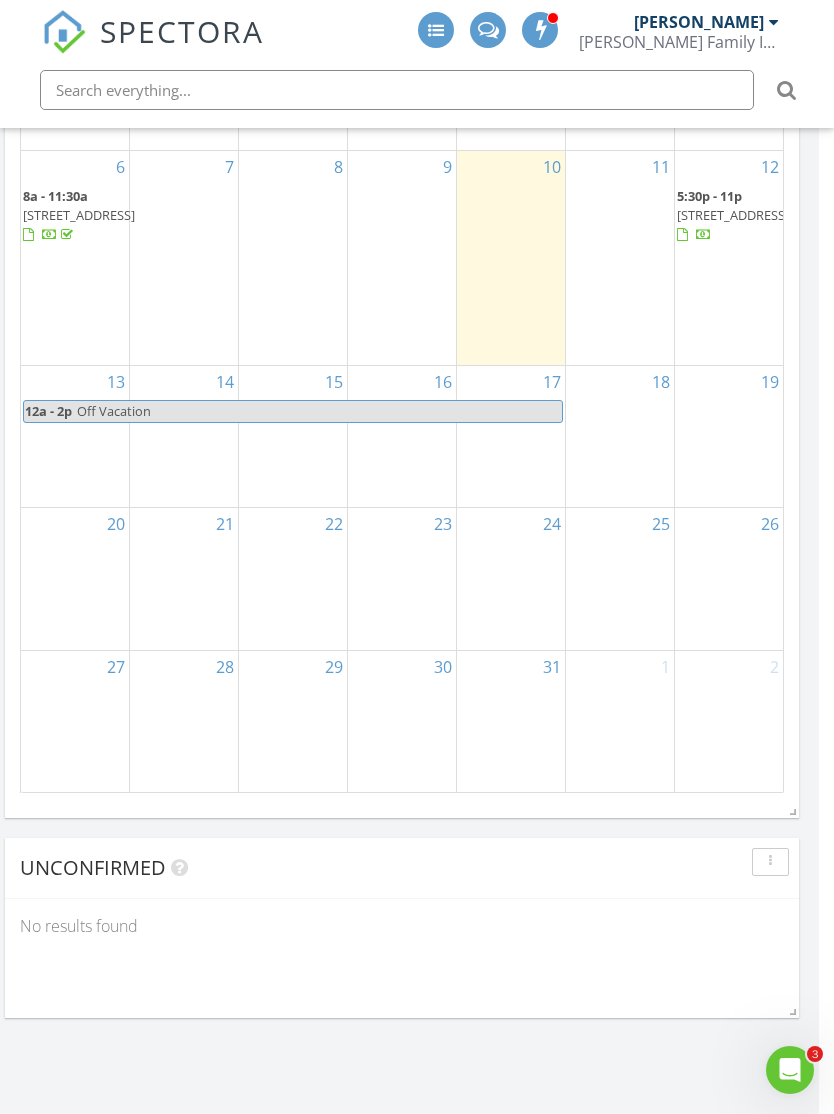 click on "24" at bounding box center (511, 579) 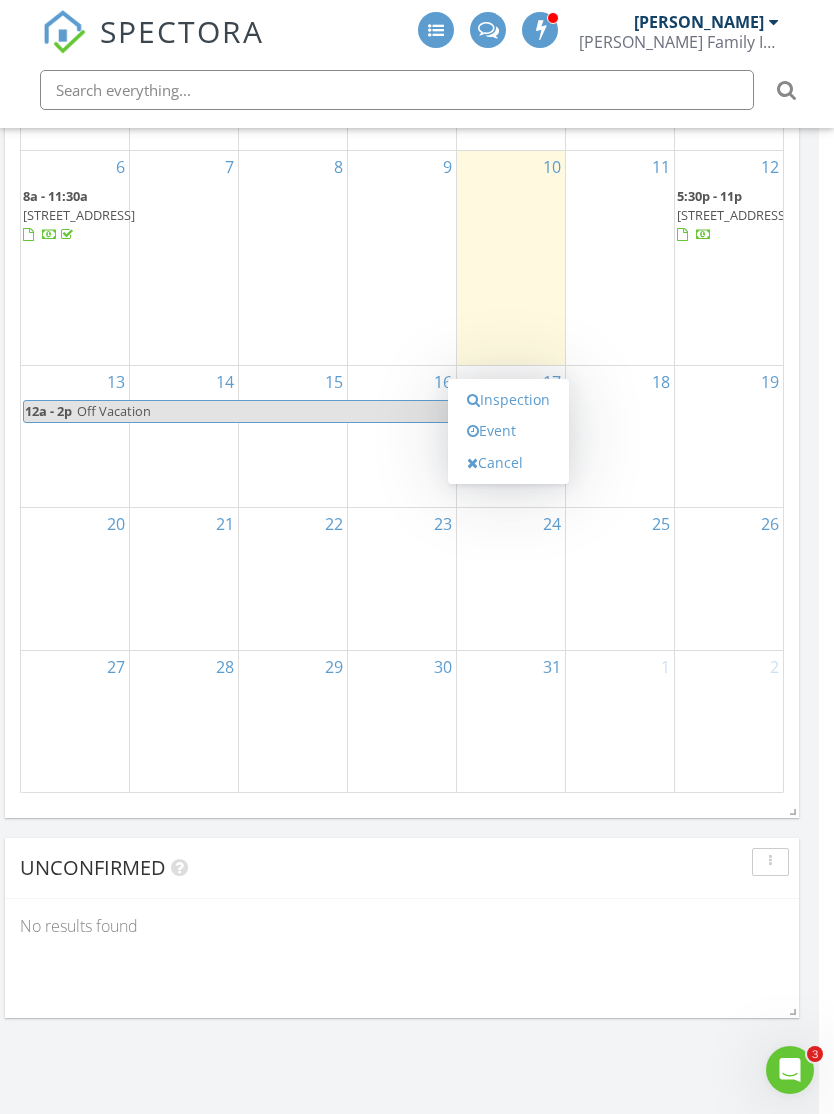 click on "Event" at bounding box center [508, 431] 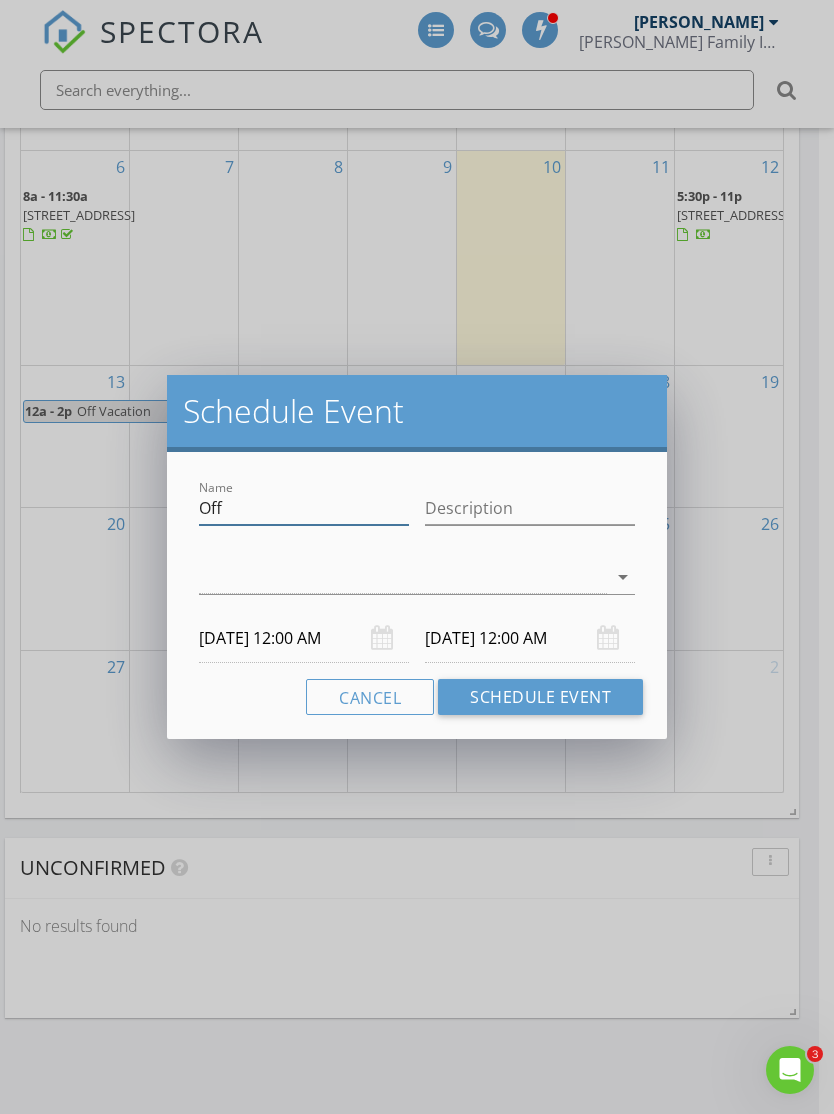 click on "Off" at bounding box center [304, 508] 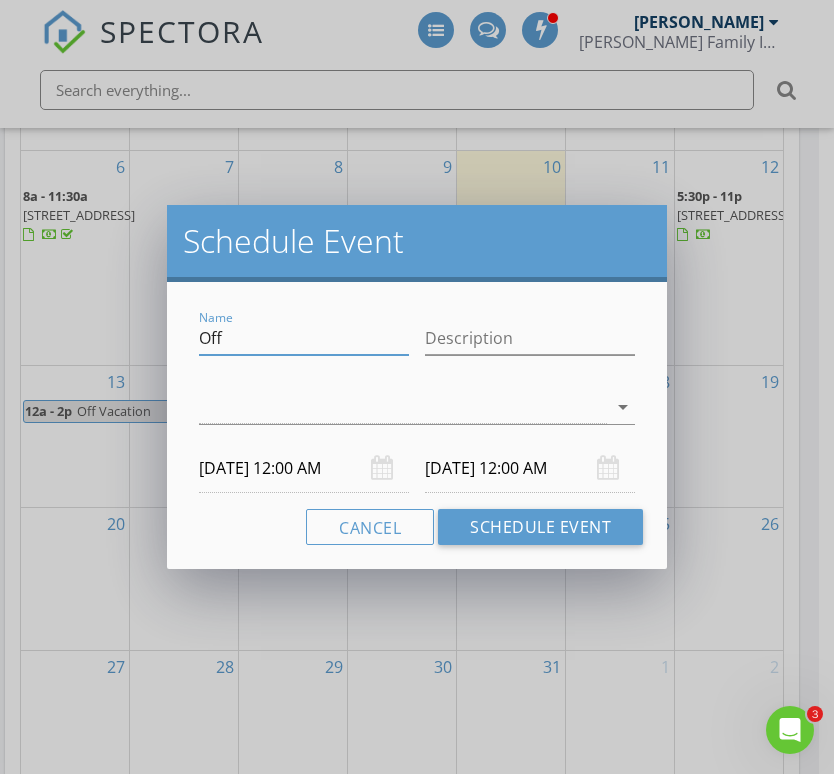 click at bounding box center (403, 407) 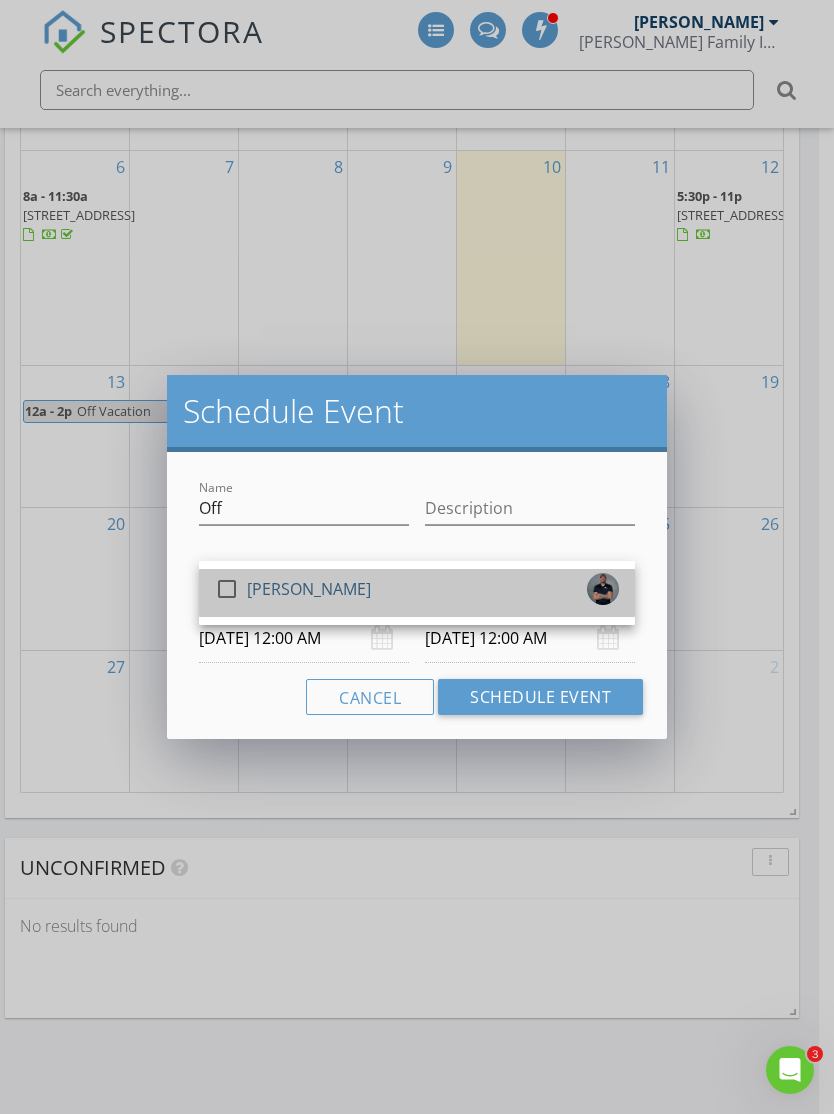 click on "[PERSON_NAME]" at bounding box center [309, 589] 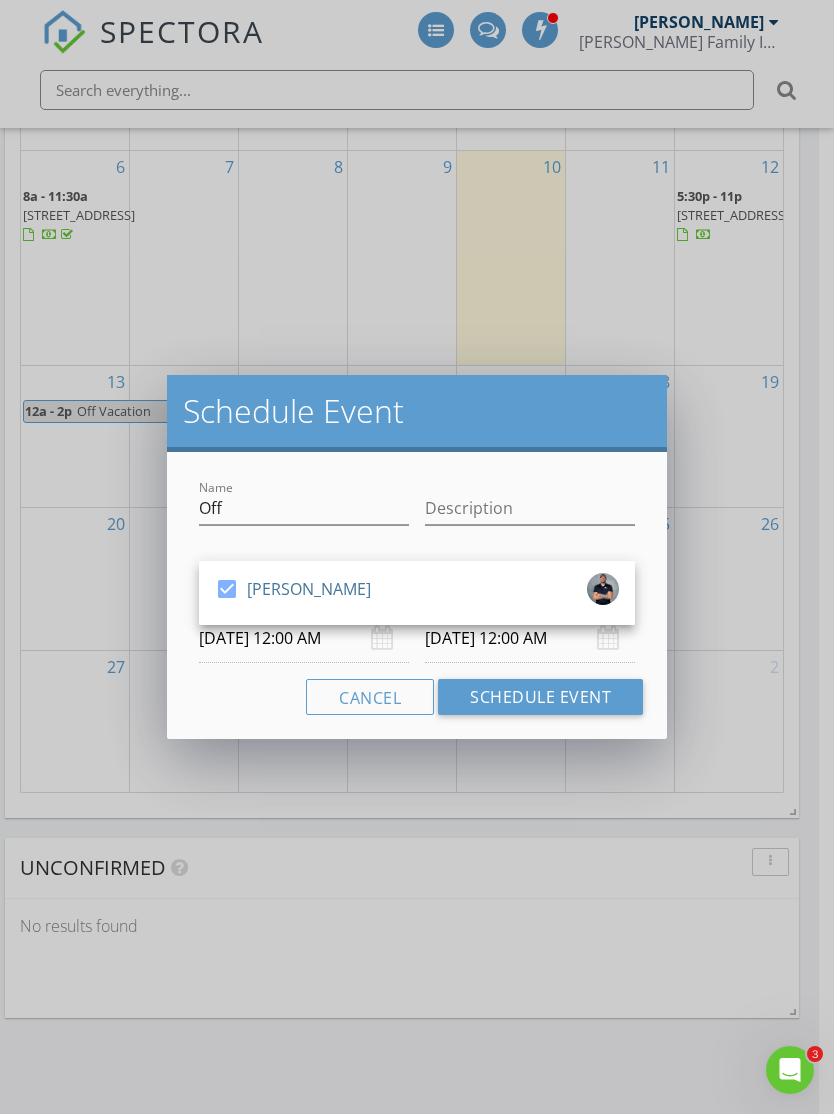click on "Cancel   Schedule Event" at bounding box center (417, 697) 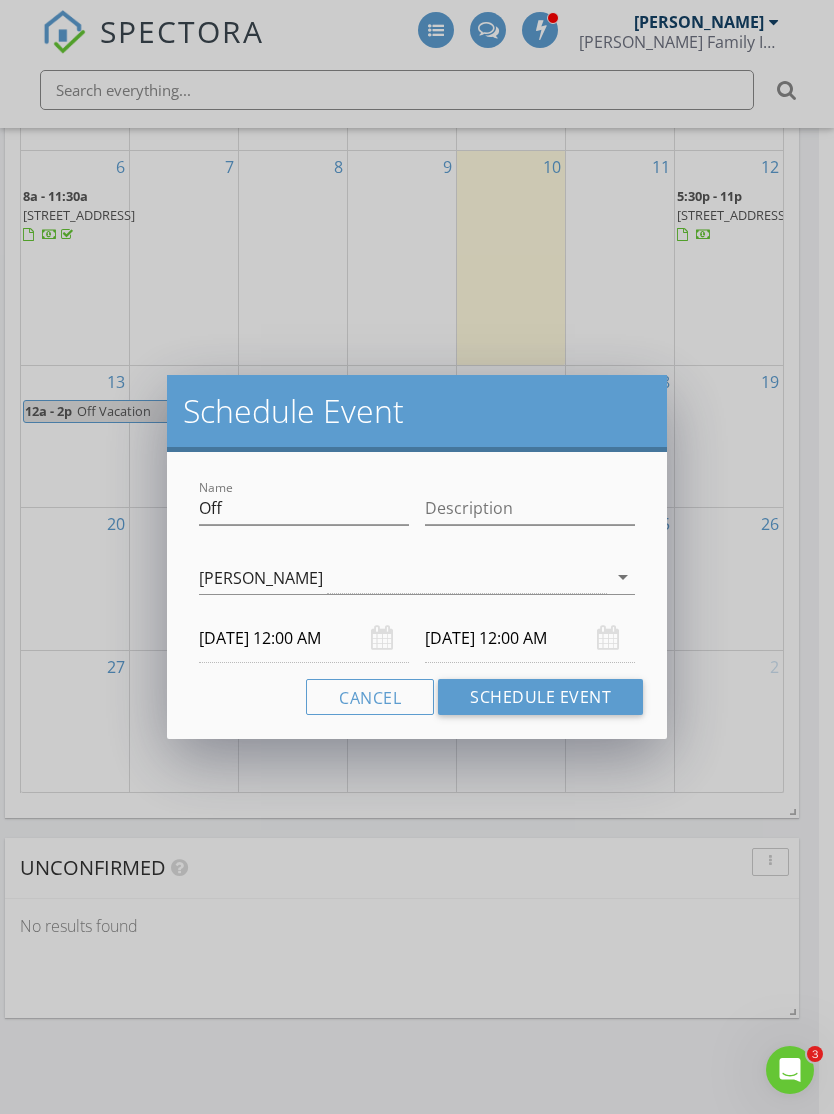 click on "[DATE] 12:00 AM" at bounding box center [530, 638] 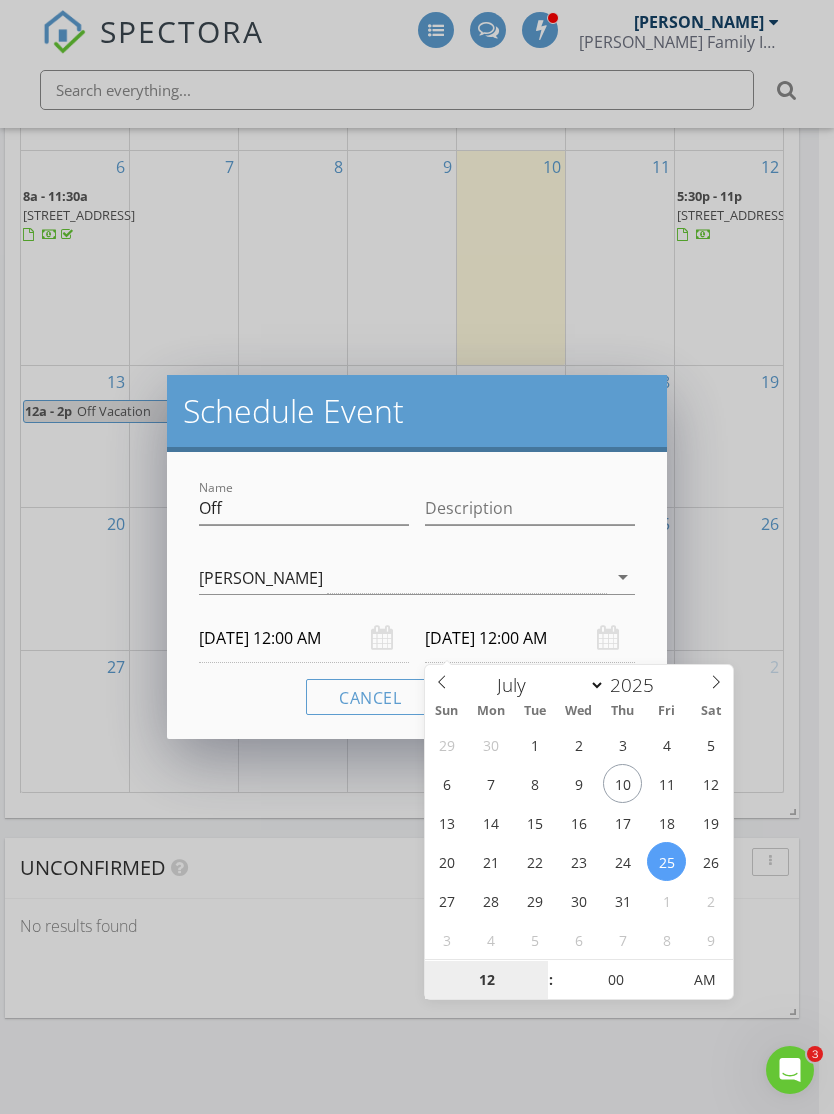 type on "[DATE] 12:00 AM" 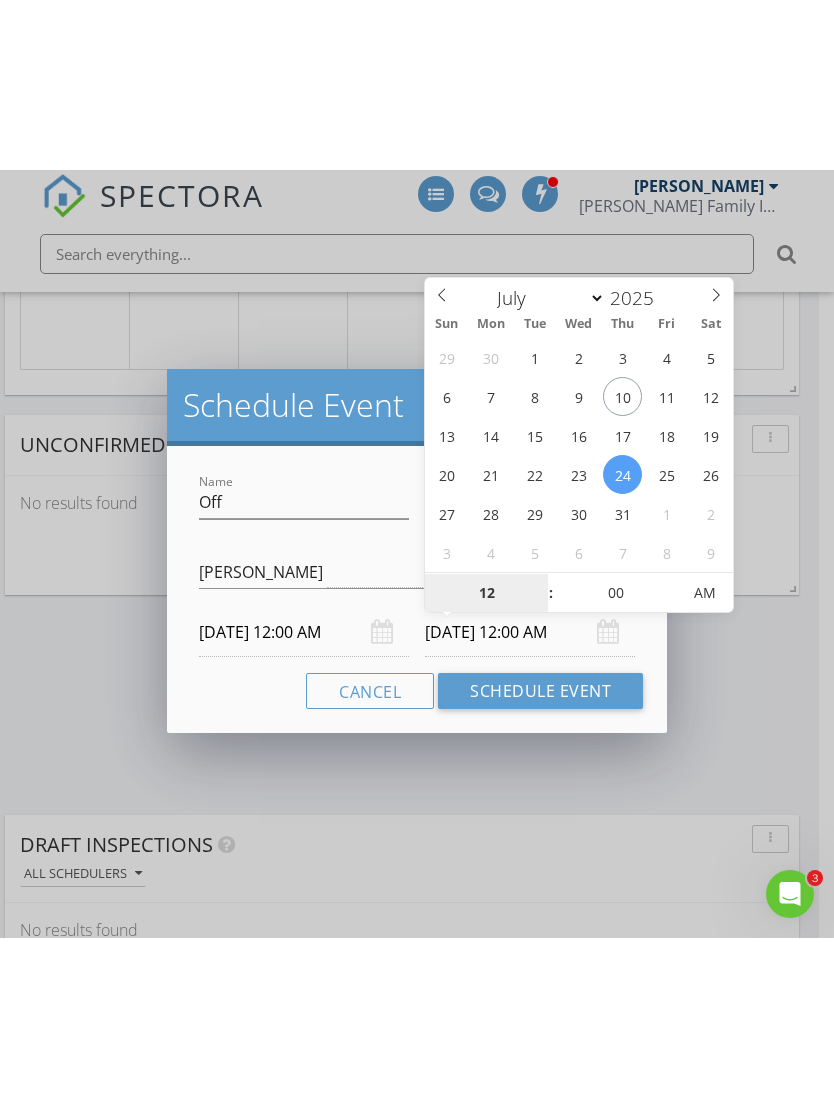 scroll, scrollTop: 2497, scrollLeft: 15, axis: both 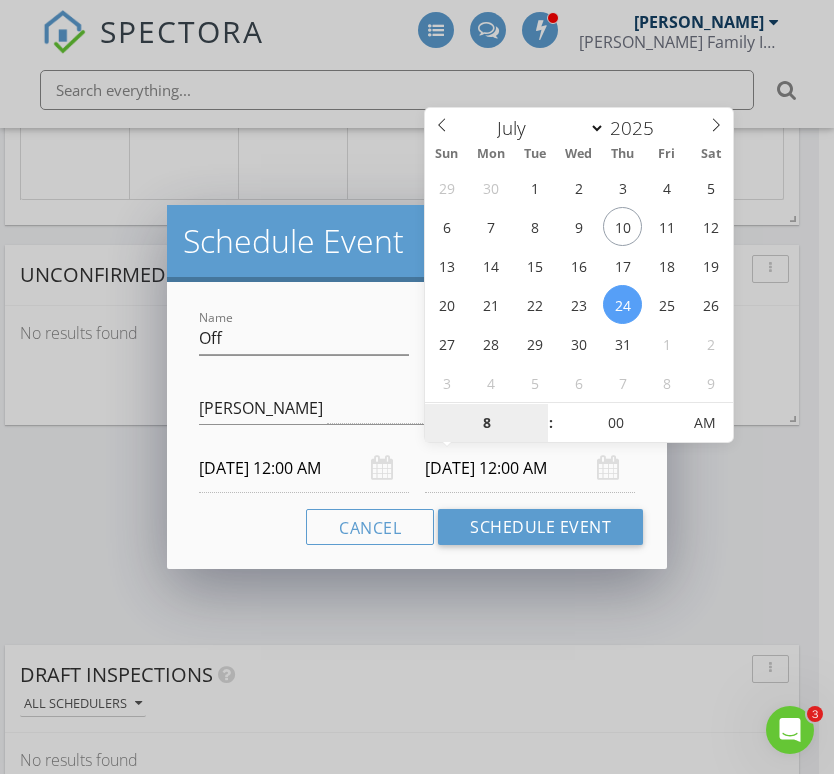 type on "08" 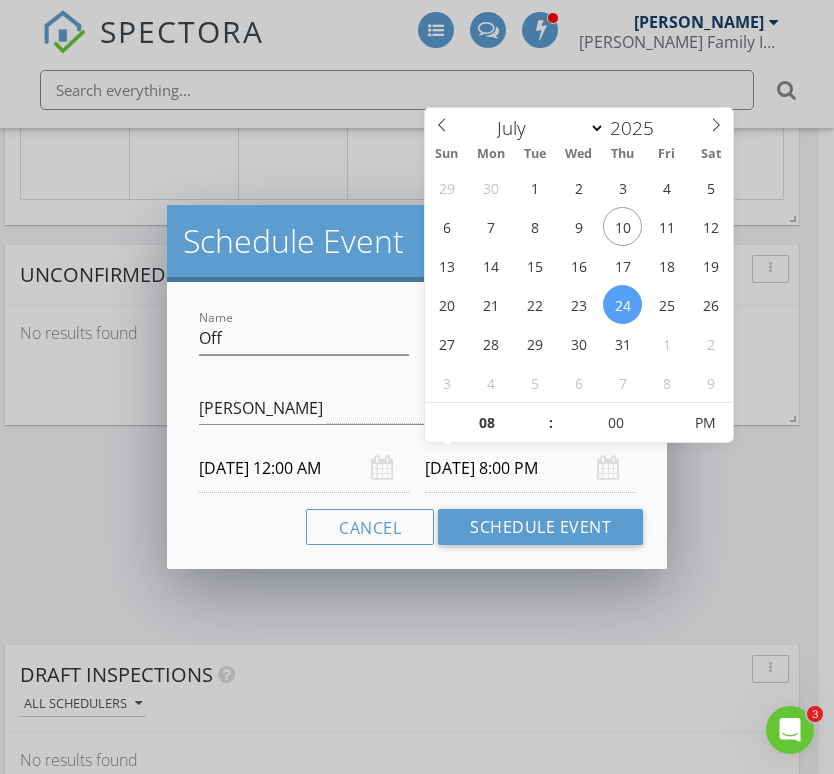 click on "Cancel   Schedule Event" at bounding box center [417, 527] 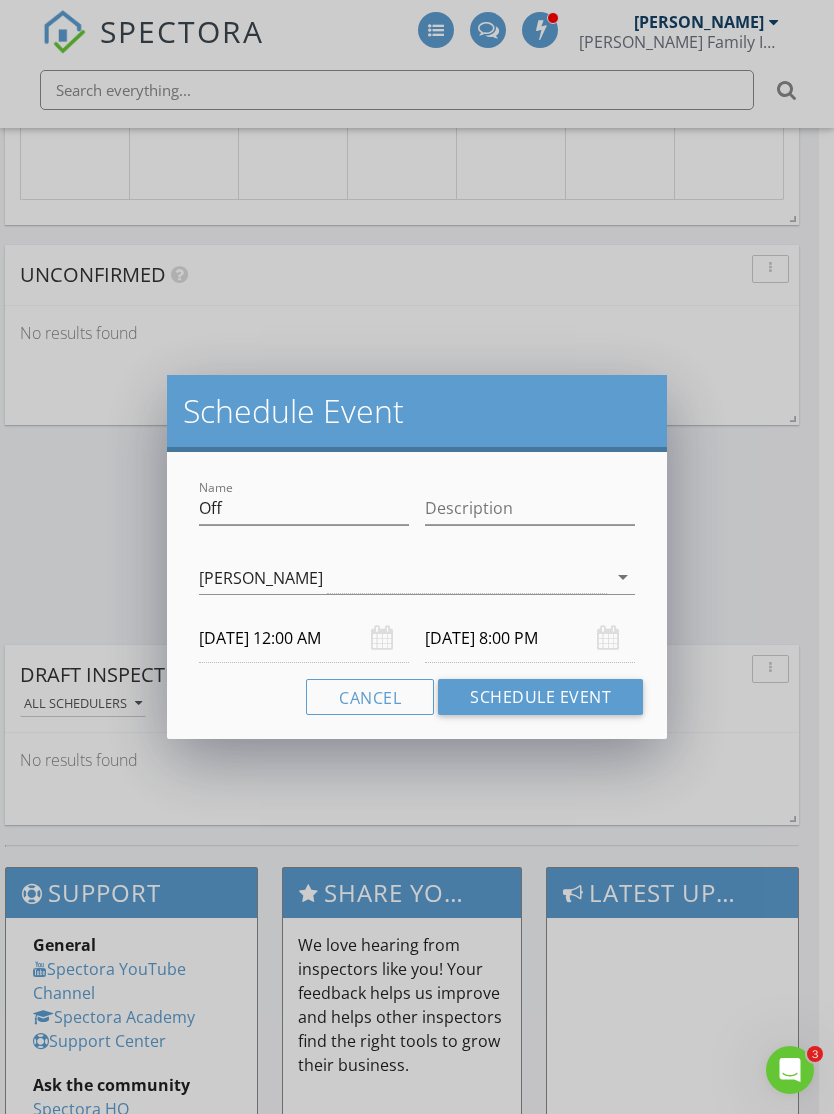 click on "Schedule Event" at bounding box center (540, 697) 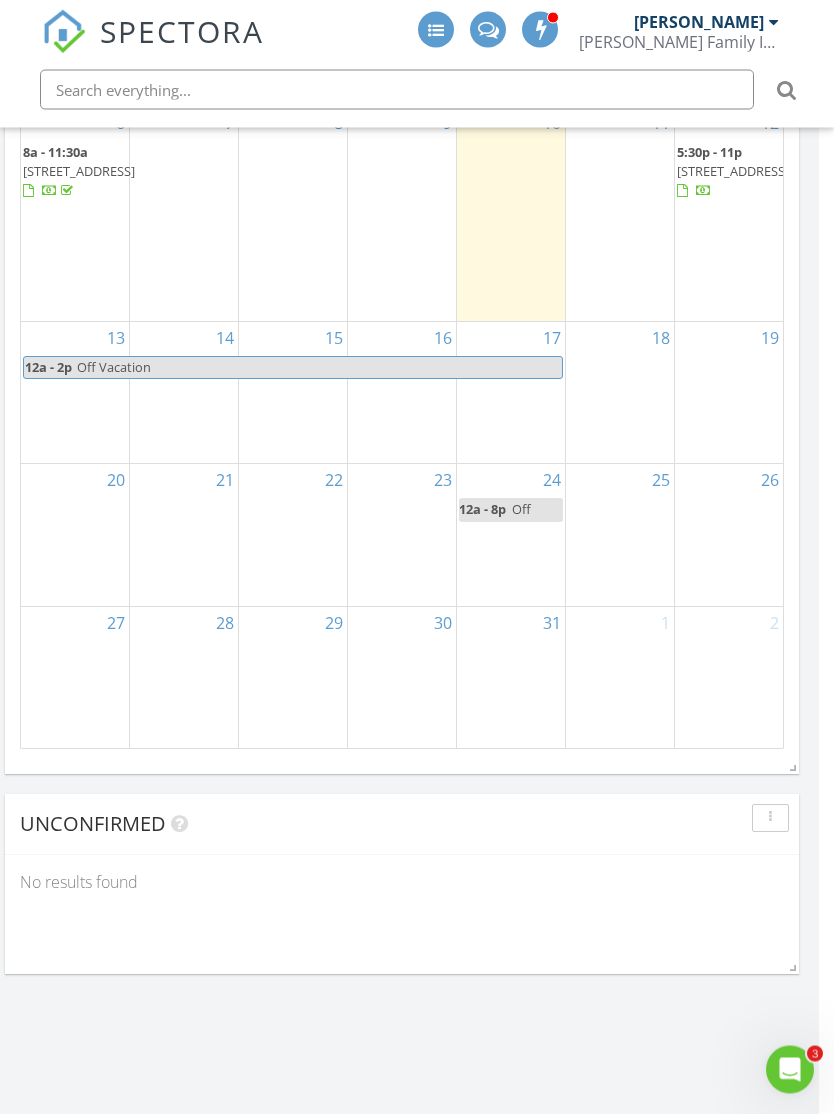 scroll, scrollTop: 1948, scrollLeft: 15, axis: both 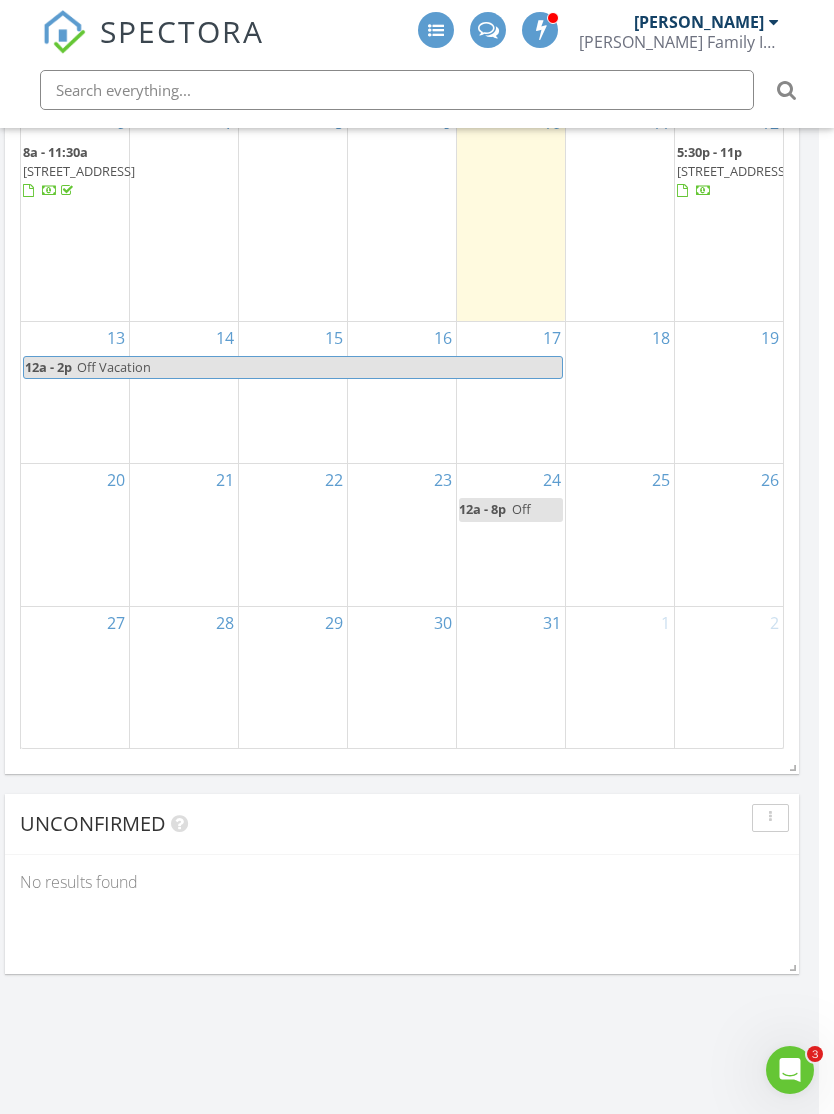 click on "28" at bounding box center (184, 677) 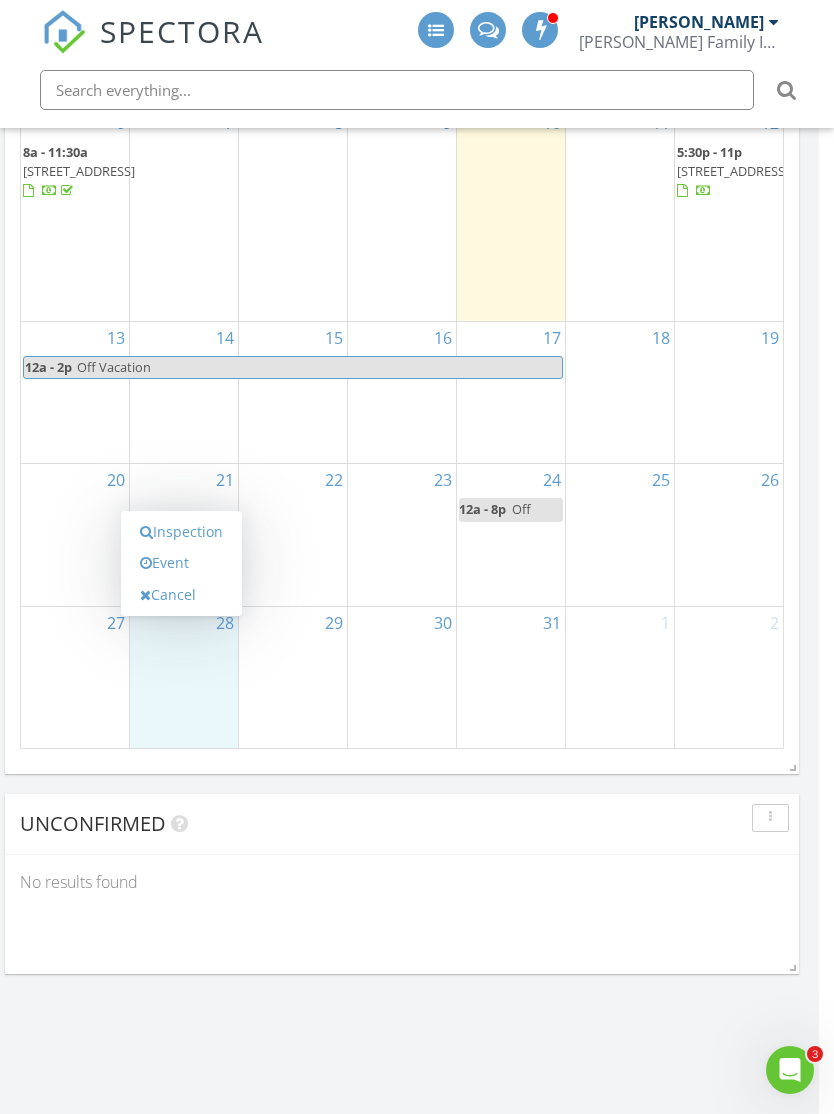 click on "Event" at bounding box center [181, 563] 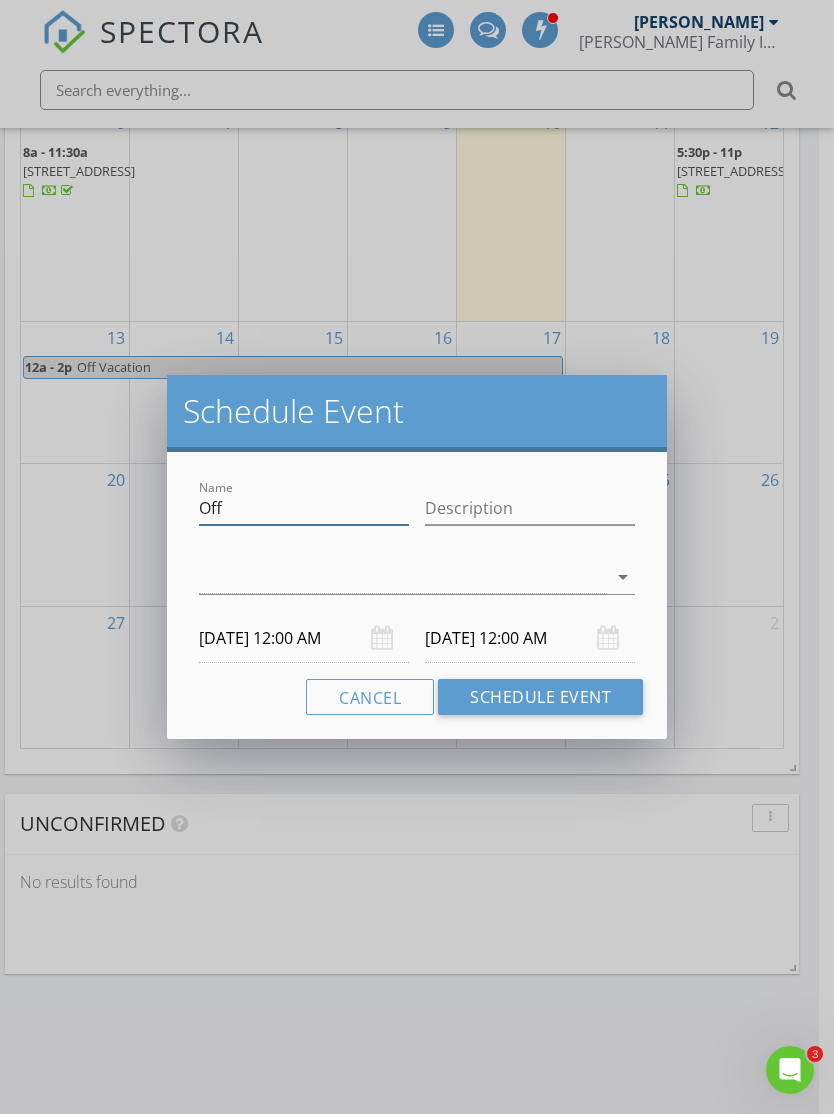 click on "Off" at bounding box center (304, 508) 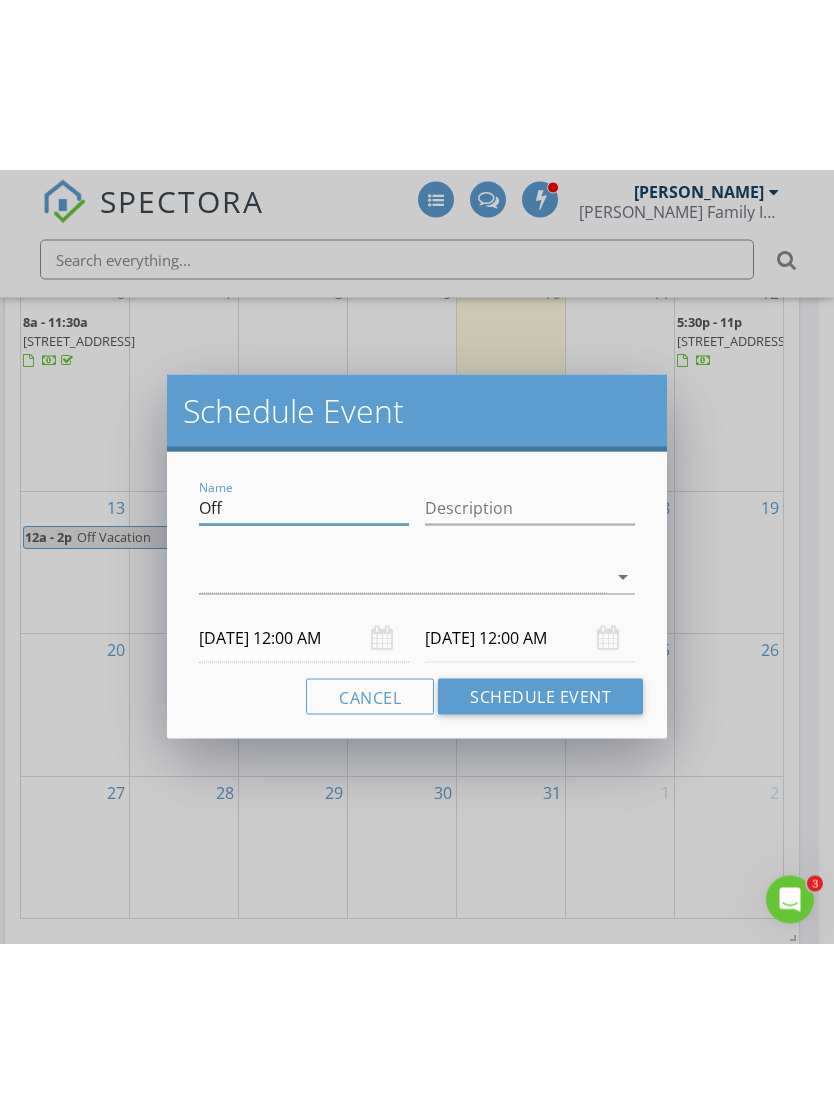 scroll, scrollTop: 1948, scrollLeft: 15, axis: both 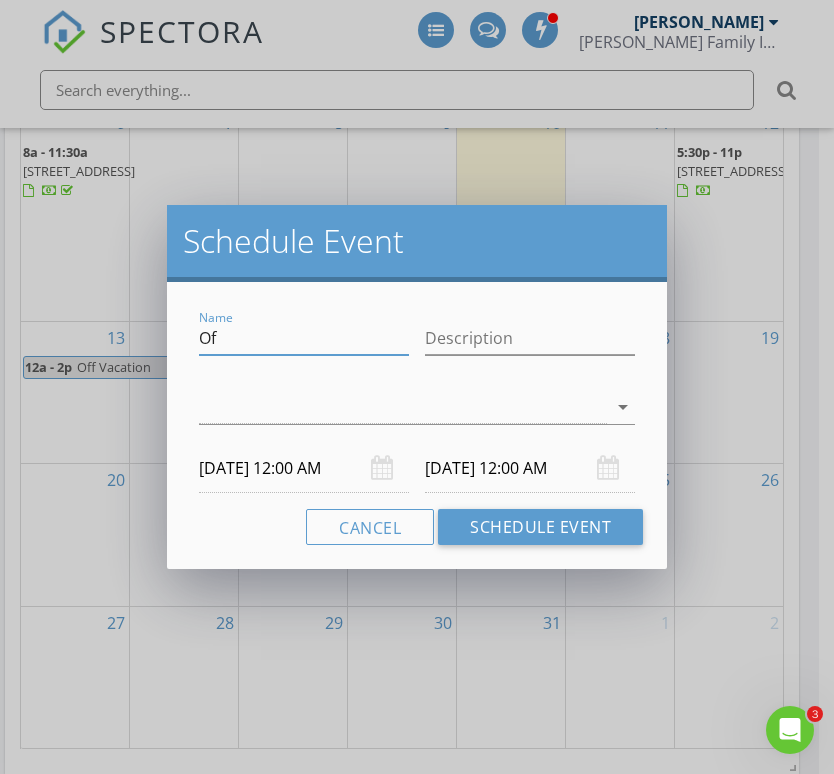 type on "O" 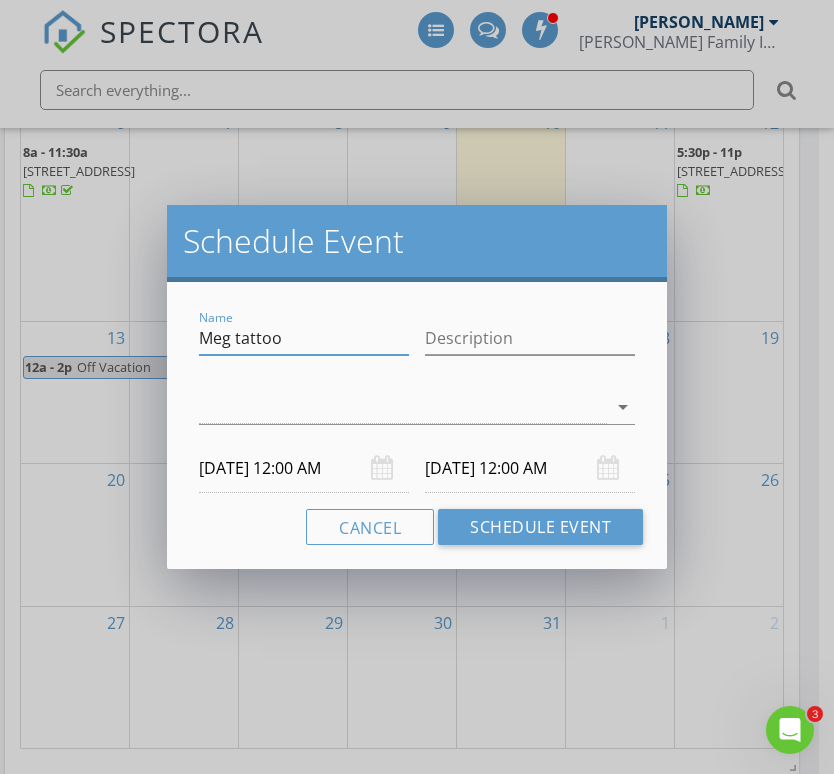 type on "Meg tattoo" 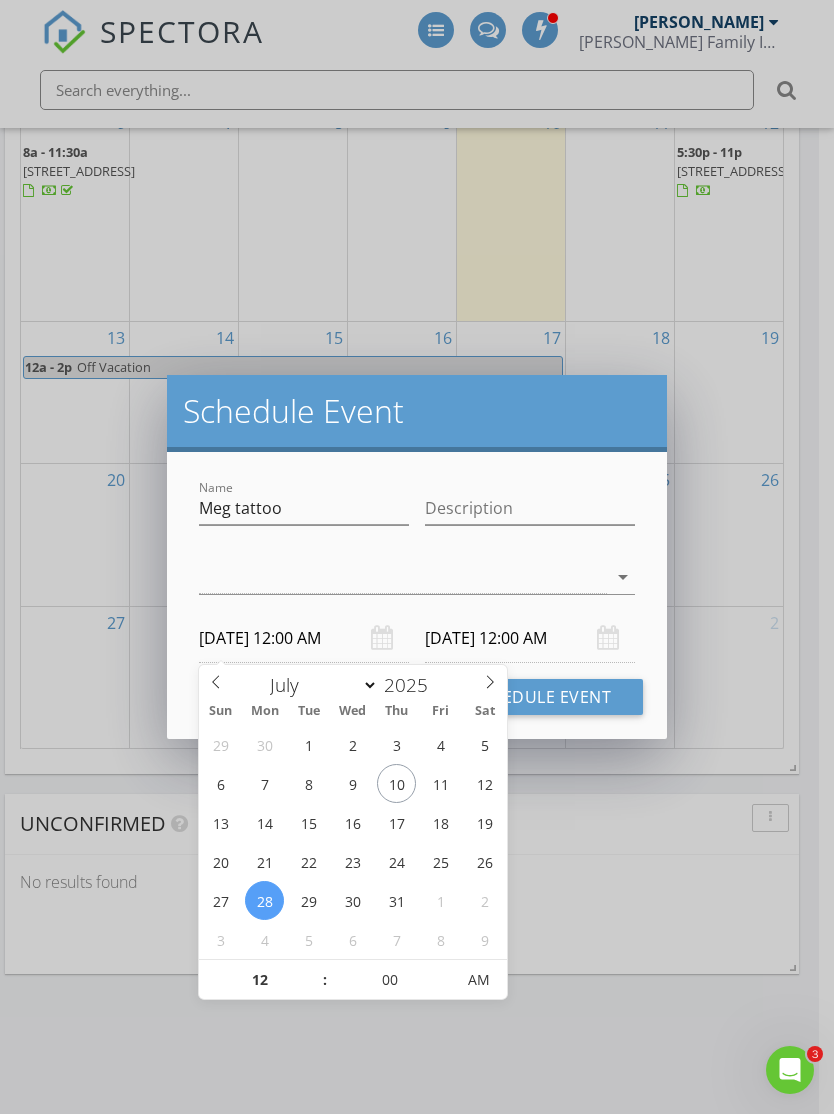 type on "[DATE] 12:00 PM" 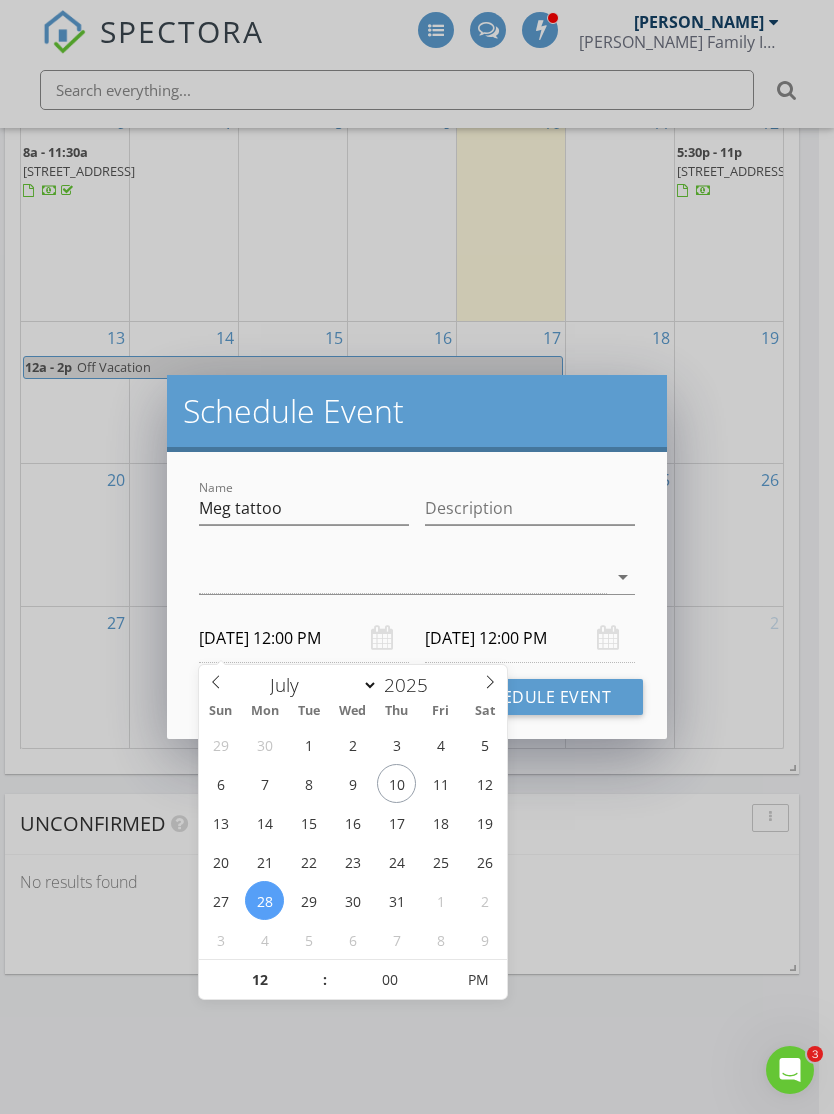 click on "[DATE] 12:00 PM" at bounding box center [530, 638] 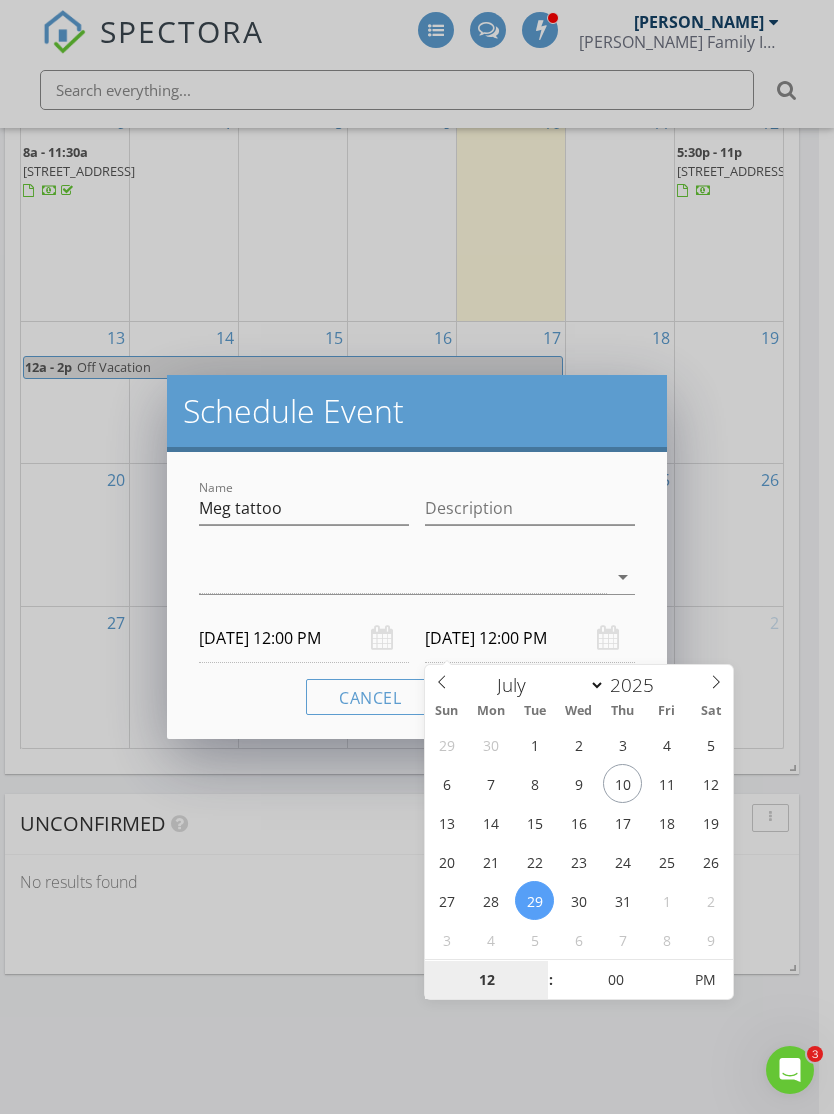 click on "12" at bounding box center (486, 981) 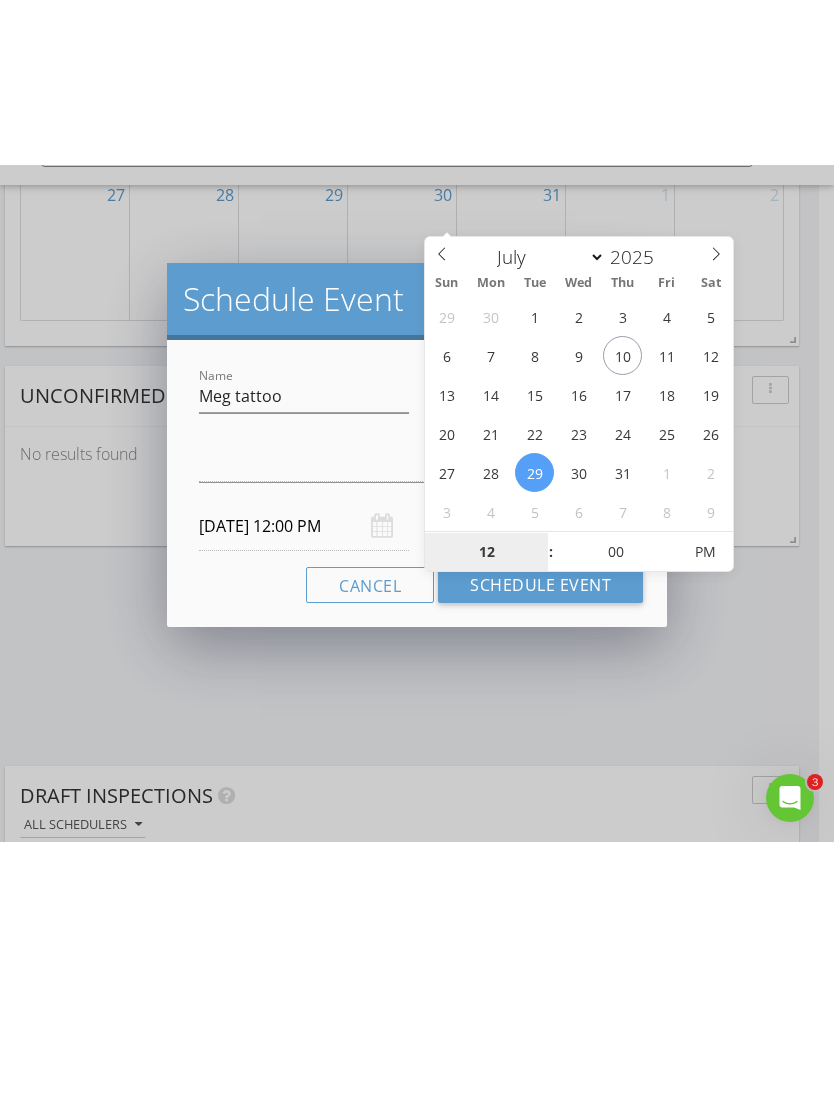 scroll, scrollTop: 2541, scrollLeft: 15, axis: both 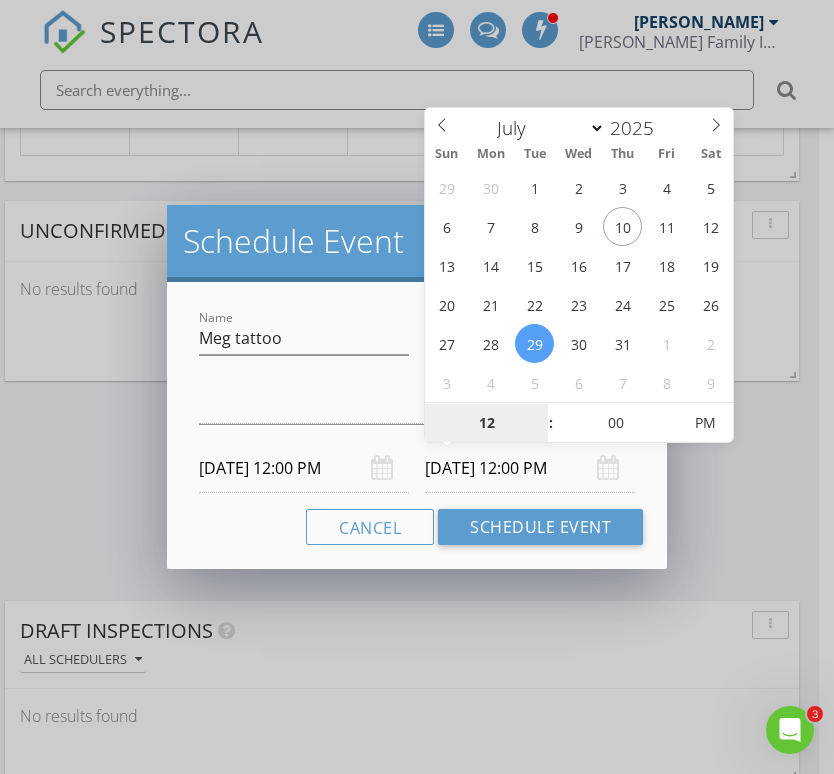 type on "6" 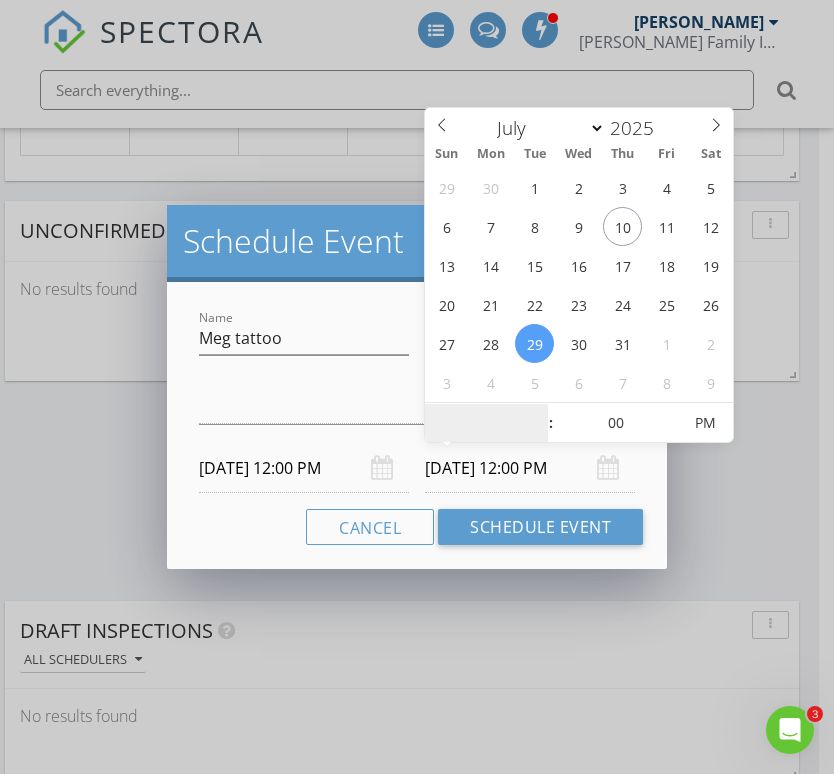 type on "7" 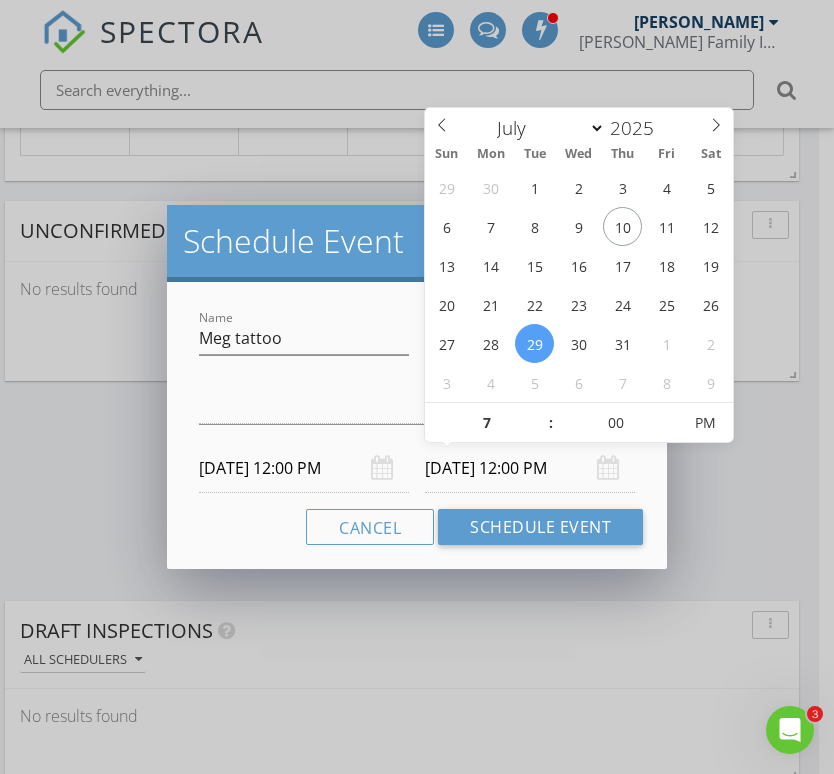 click on "Name [PERSON_NAME] tattoo   Description     check_box_outline_blank   [PERSON_NAME]   arrow_drop_down   [DATE] 12:00 PM   [DATE] 12:00 PM         Cancel   Schedule Event" at bounding box center (417, 425) 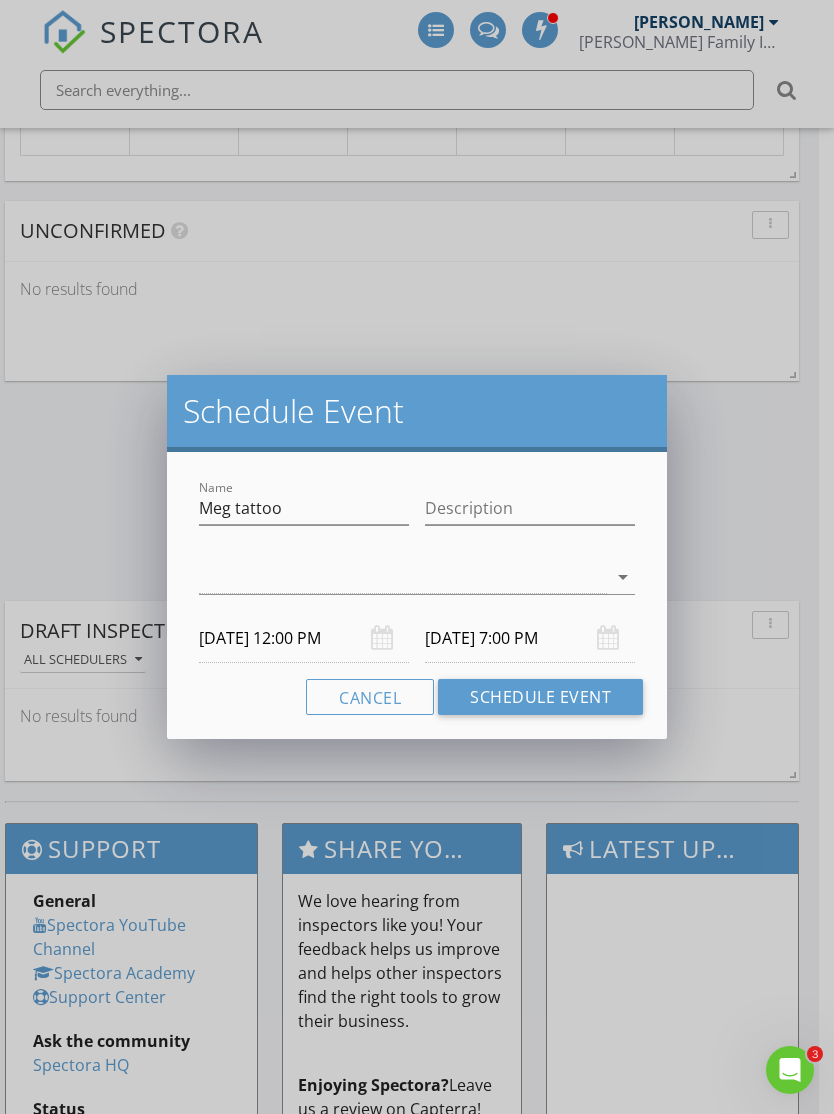 click on "[DATE] 7:00 PM" at bounding box center [530, 638] 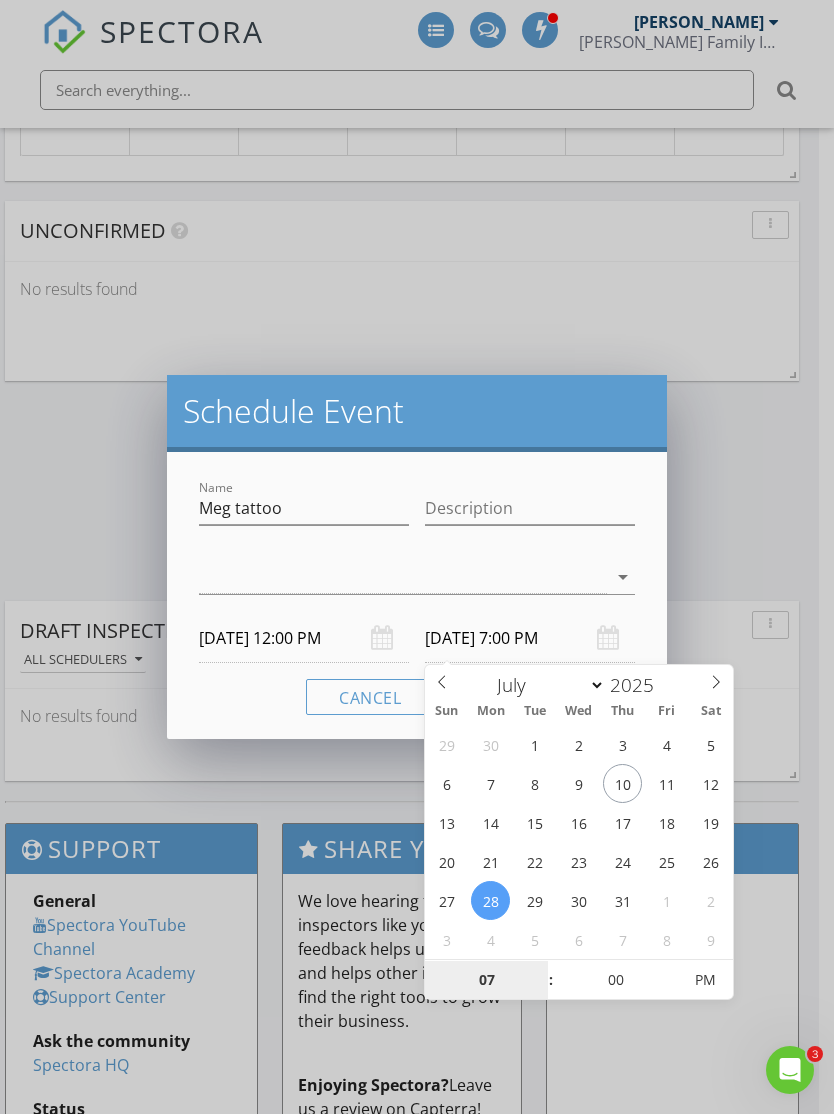 type on "[DATE] 7:00 PM" 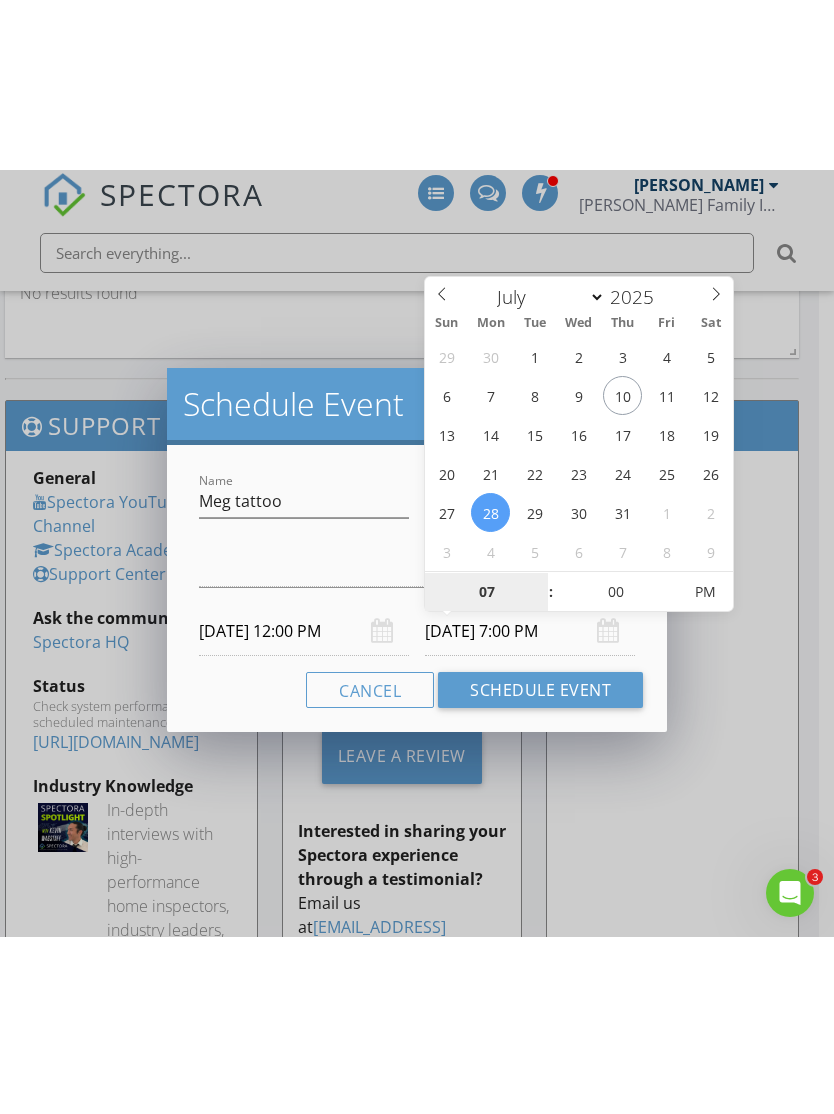 scroll, scrollTop: 3134, scrollLeft: 15, axis: both 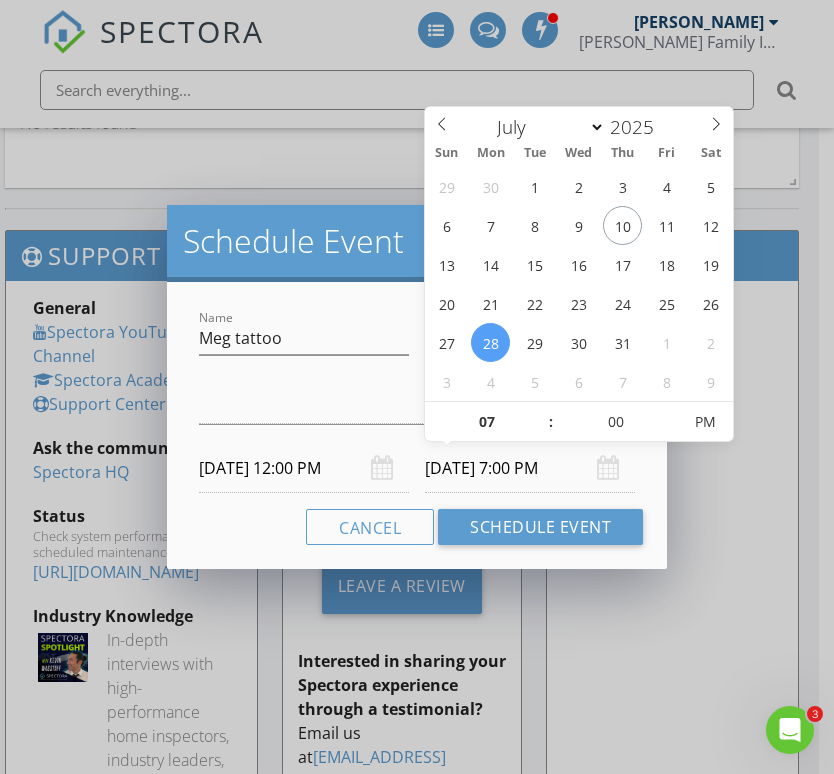 click on "Schedule Event" at bounding box center (540, 527) 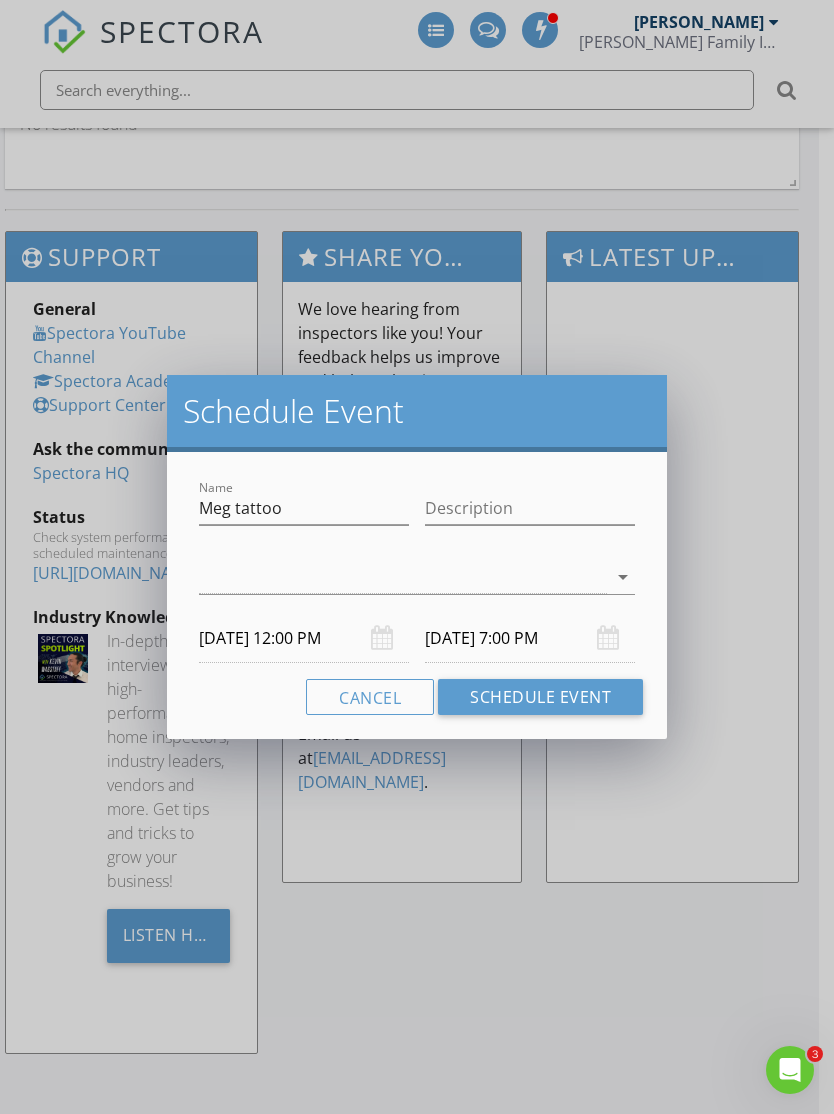 click on "Schedule Event" at bounding box center [540, 697] 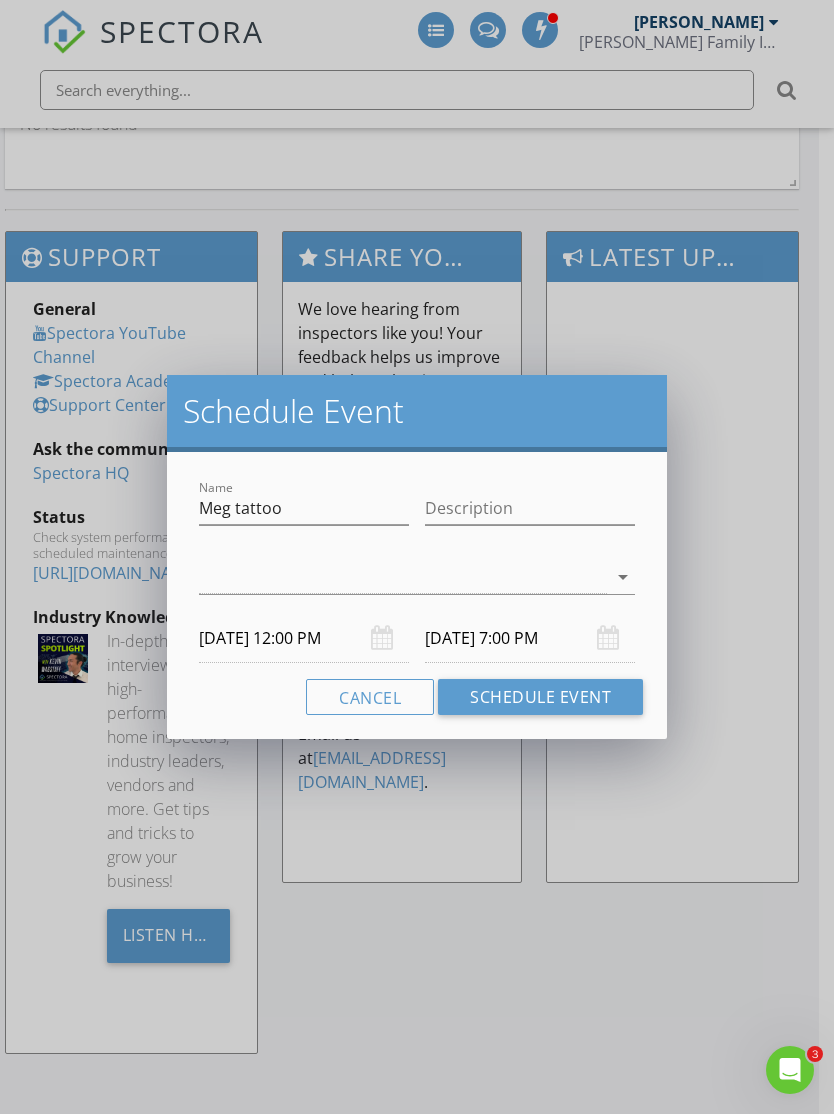 click on "Schedule Event" at bounding box center (540, 697) 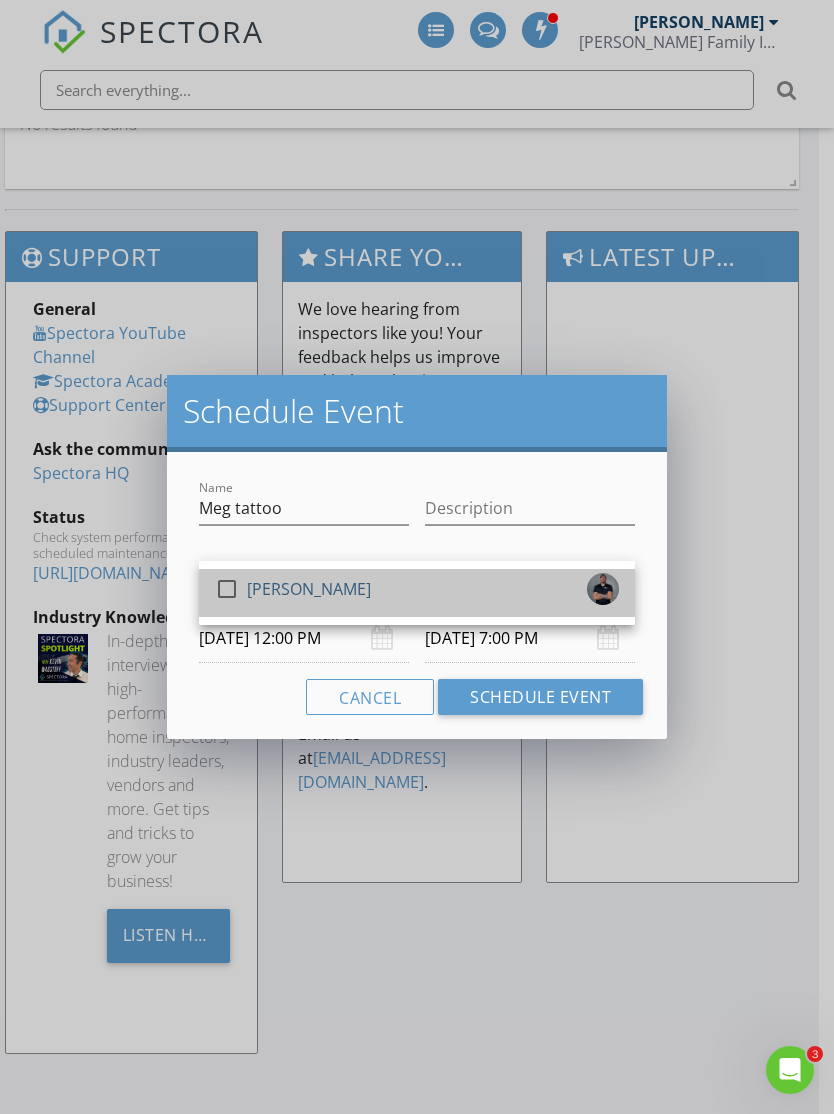 click on "check_box_outline_blank   [PERSON_NAME]" at bounding box center (417, 593) 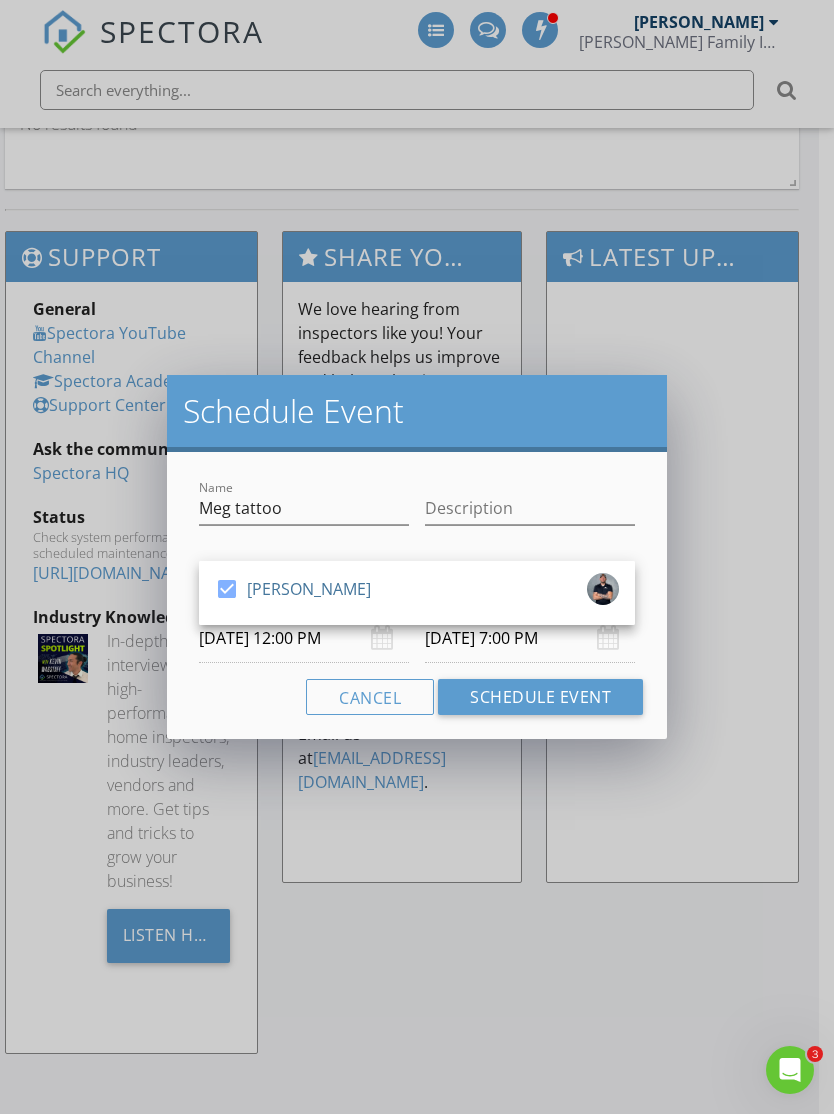 click on "Schedule Event" at bounding box center [540, 697] 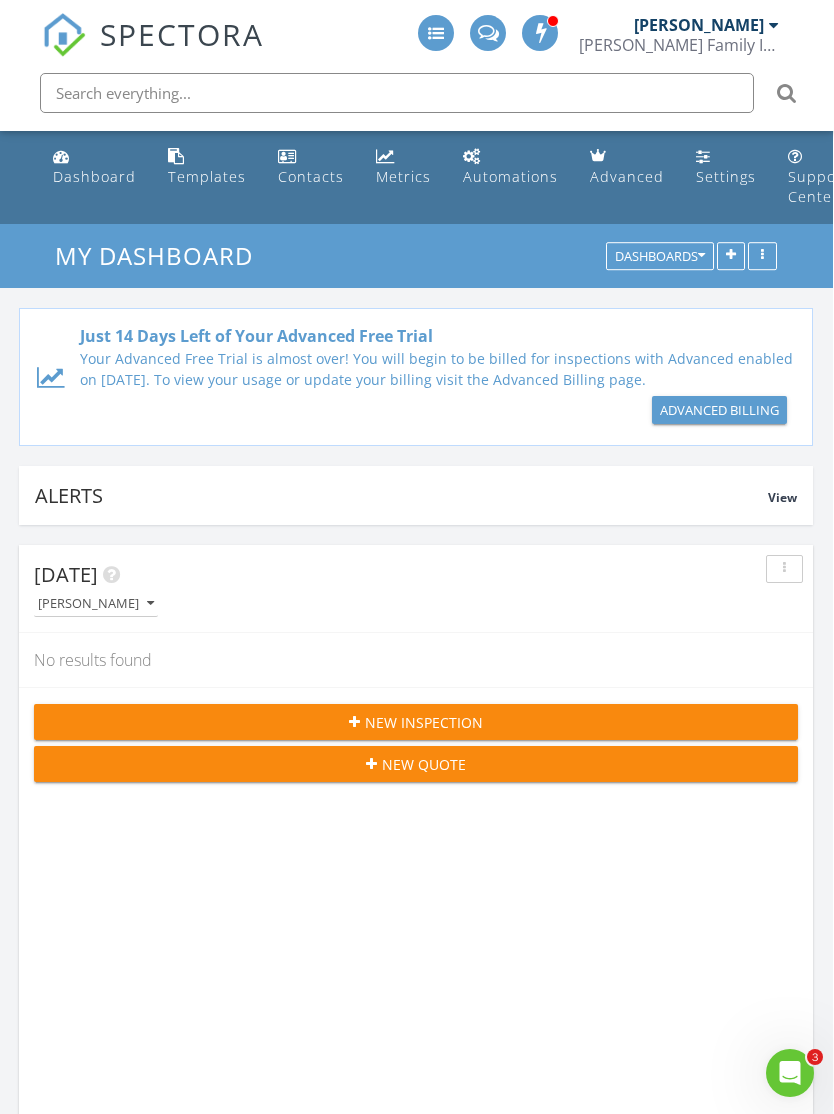 scroll, scrollTop: 0, scrollLeft: 0, axis: both 